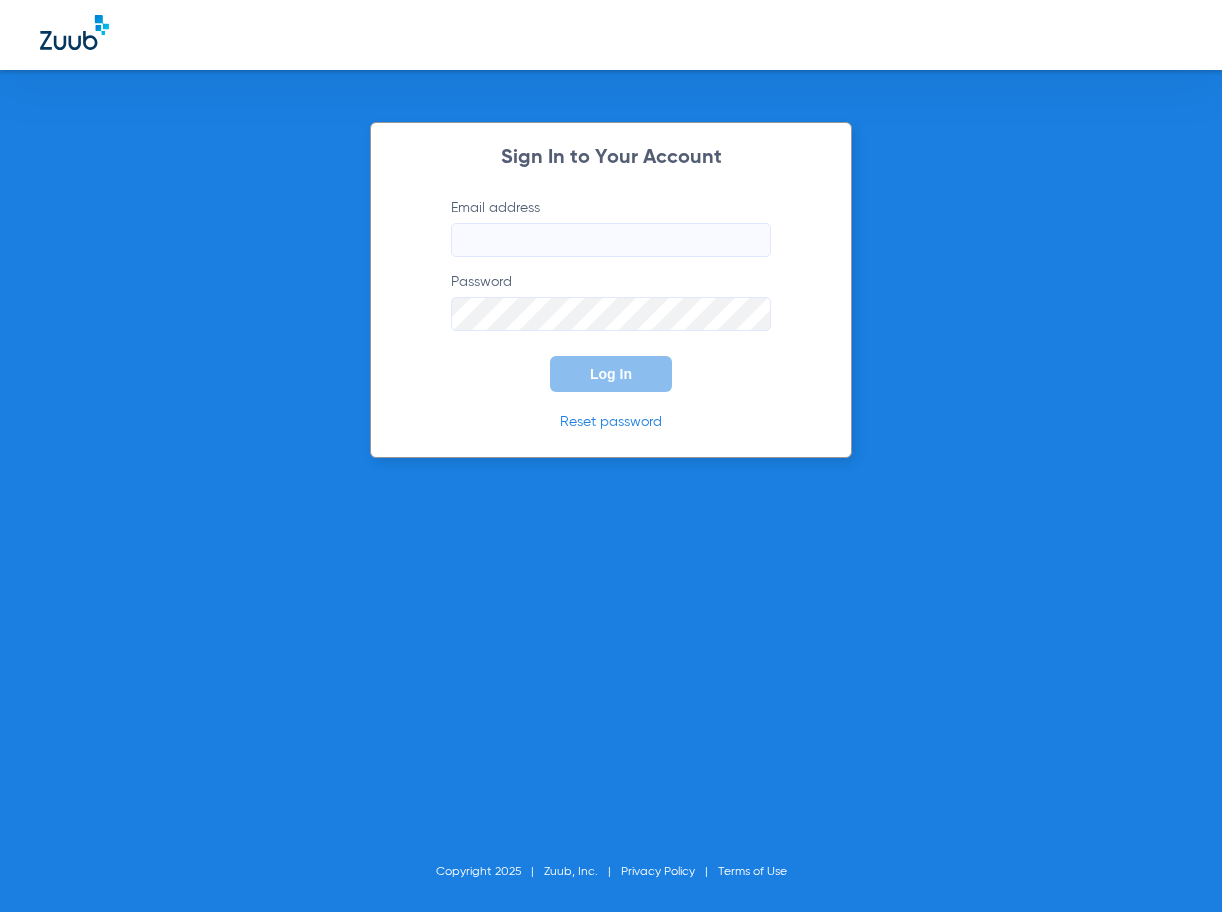 scroll, scrollTop: 0, scrollLeft: 0, axis: both 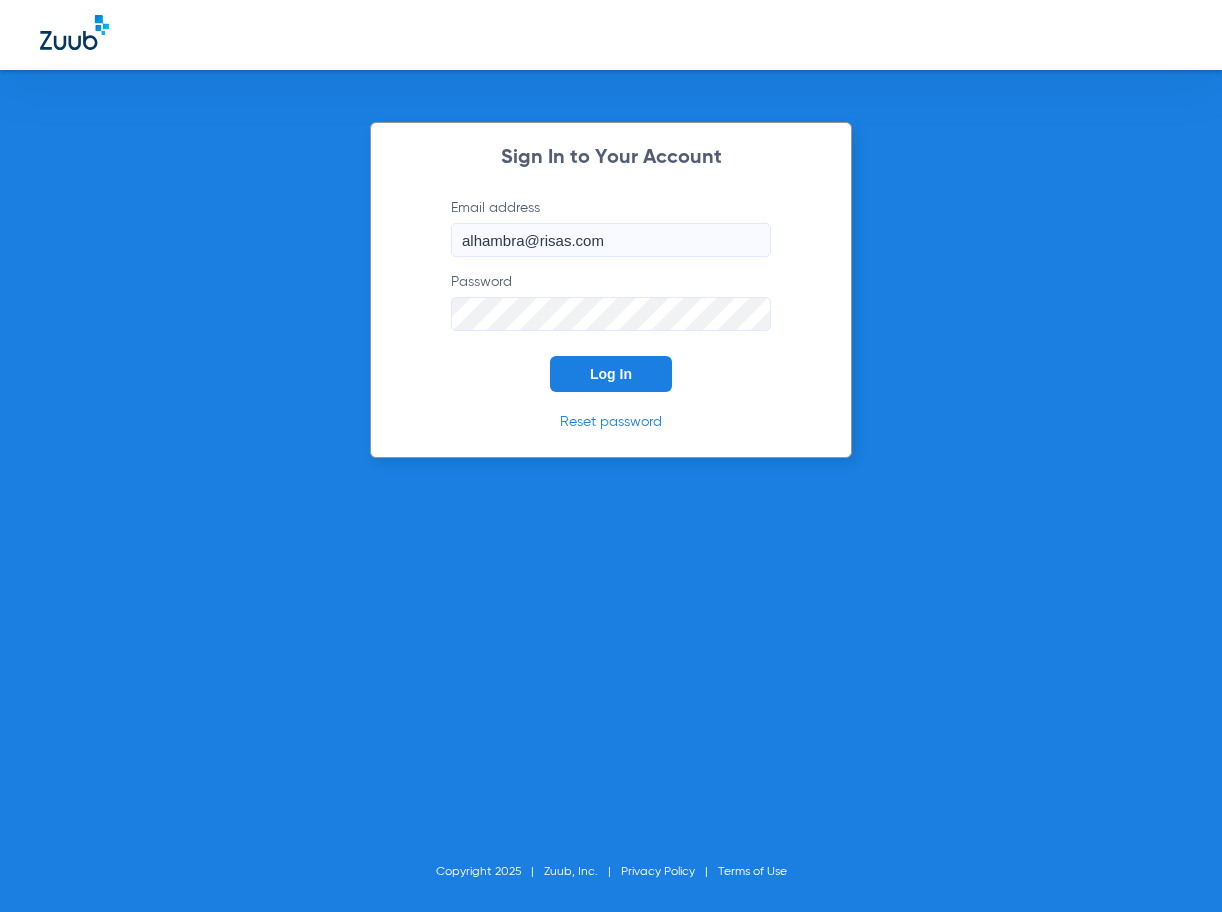 click on "Log In" 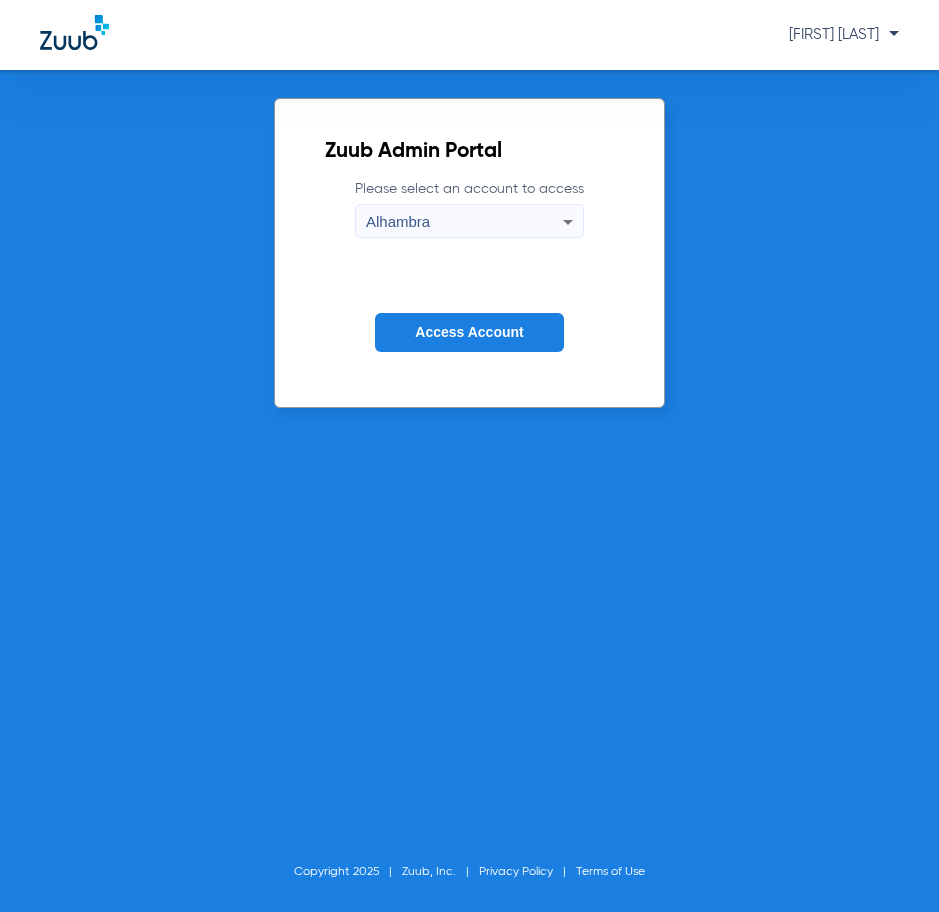 click on "Access Account" 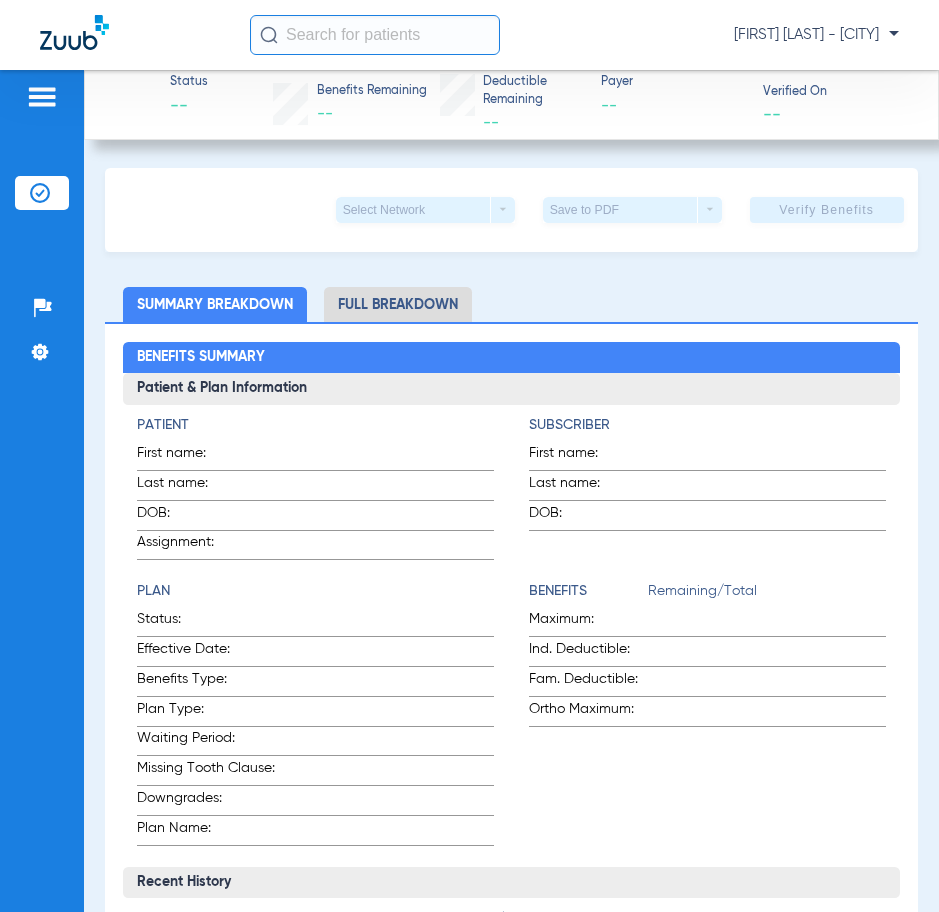 click 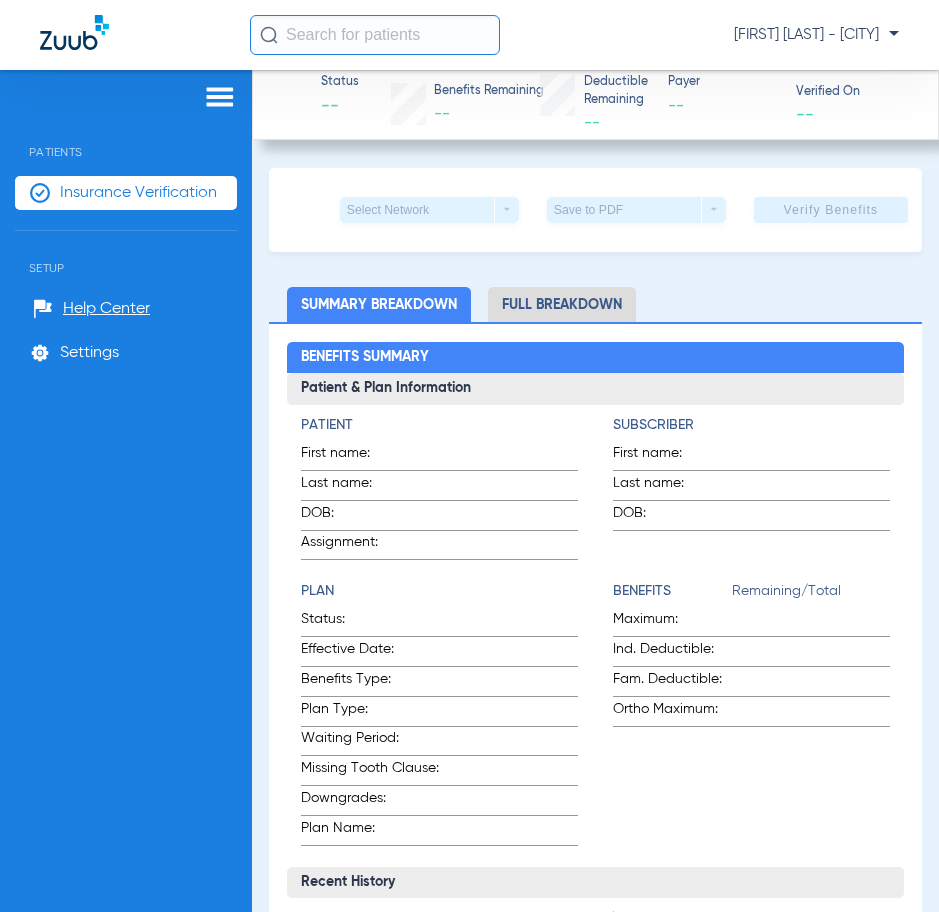 click on "Insurance Verification" 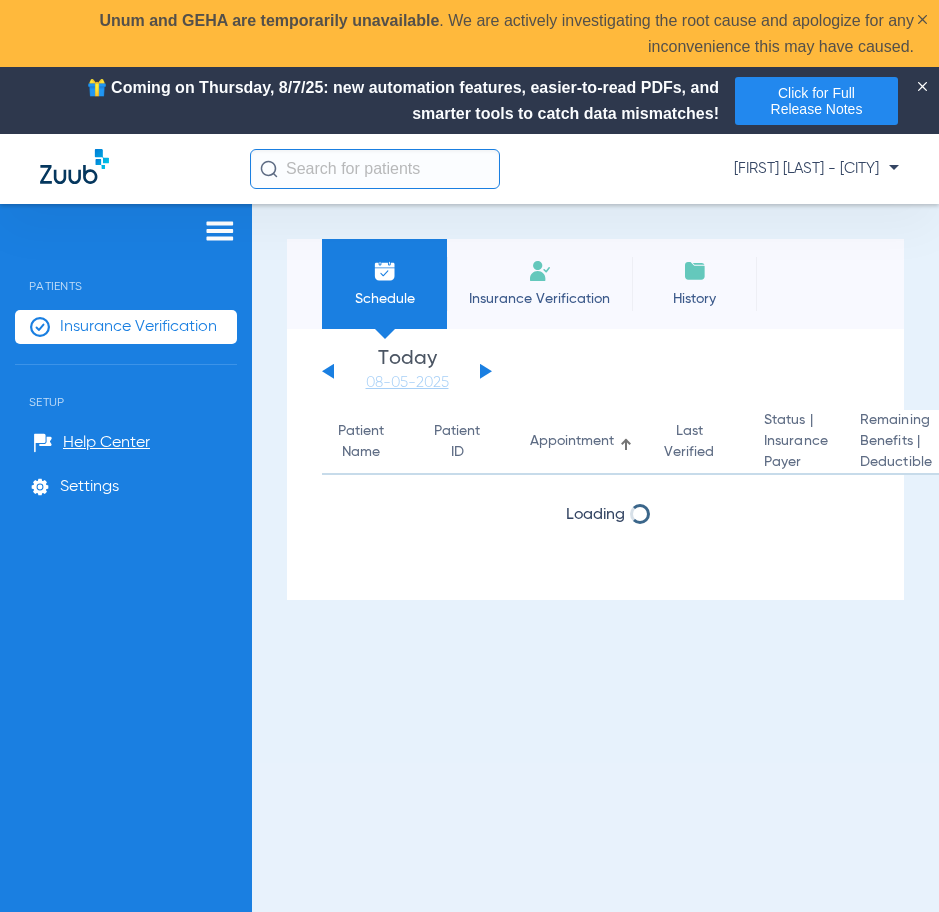 click on "Insurance Verification" 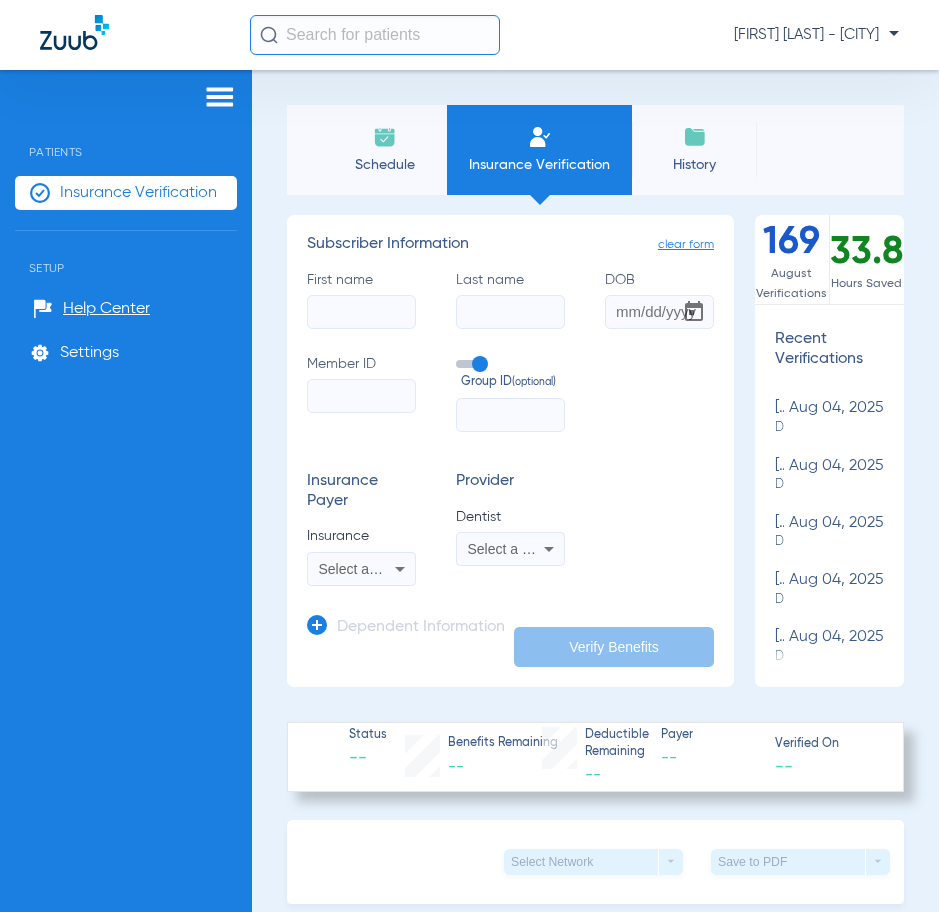 click on "First name" 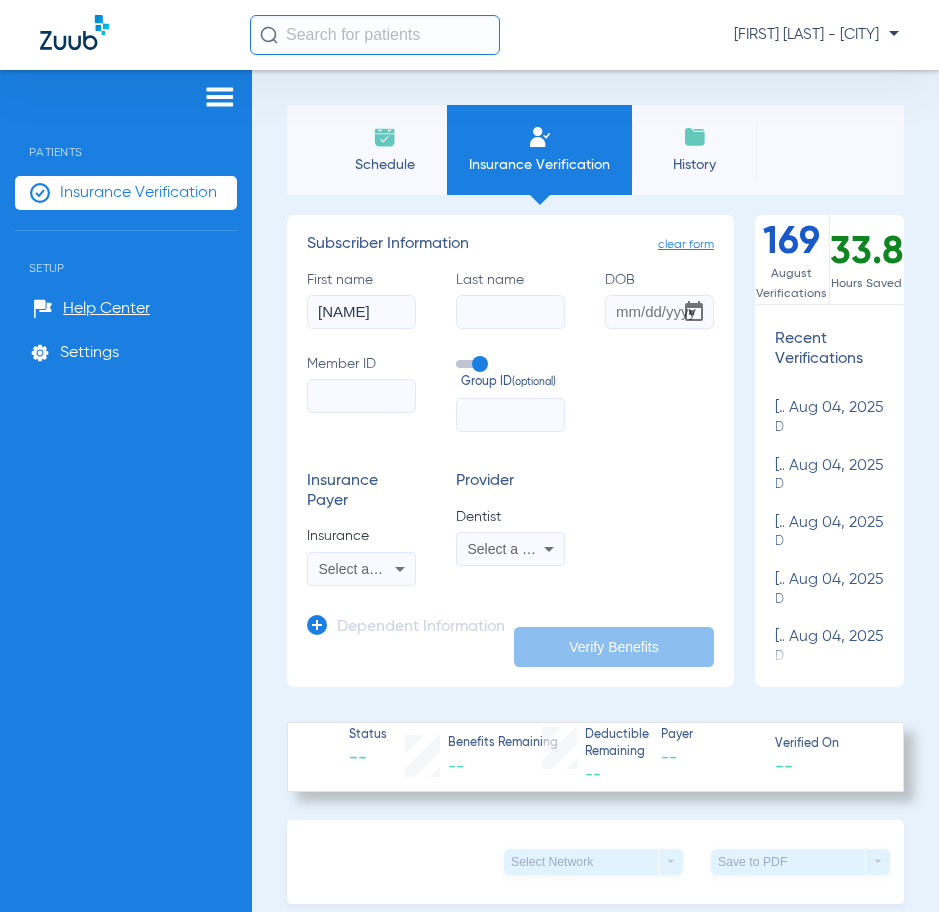 scroll, scrollTop: 0, scrollLeft: 31, axis: horizontal 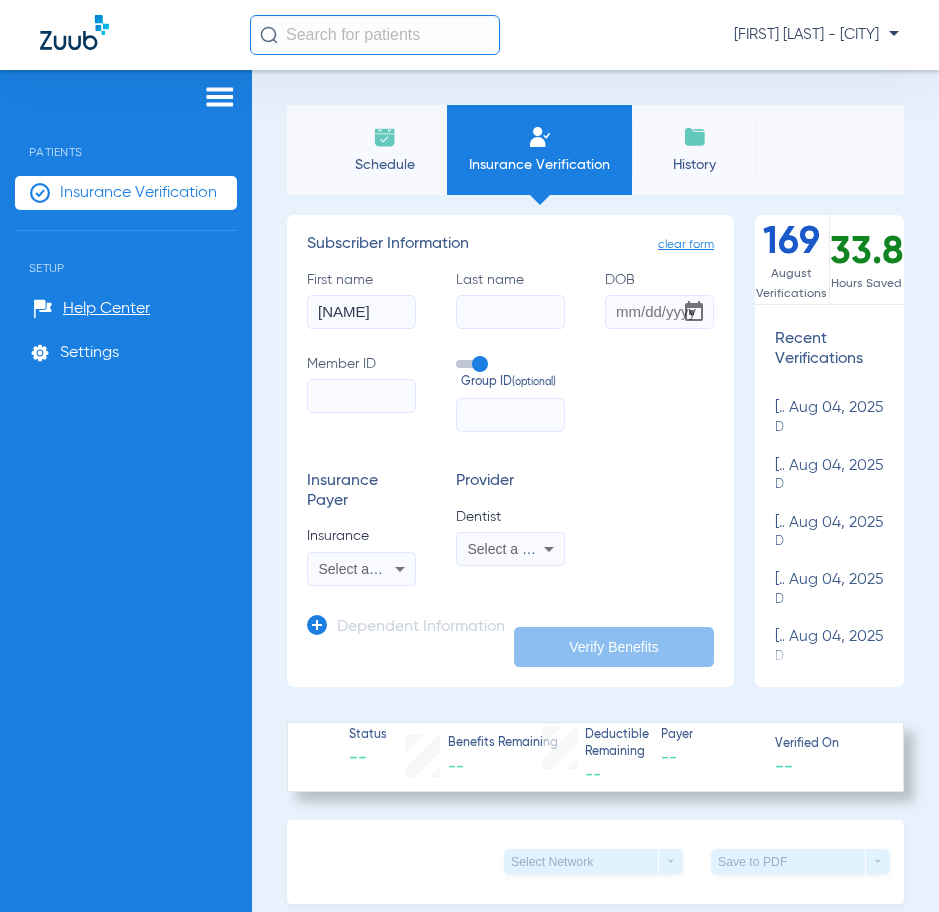 type on "[NAME]" 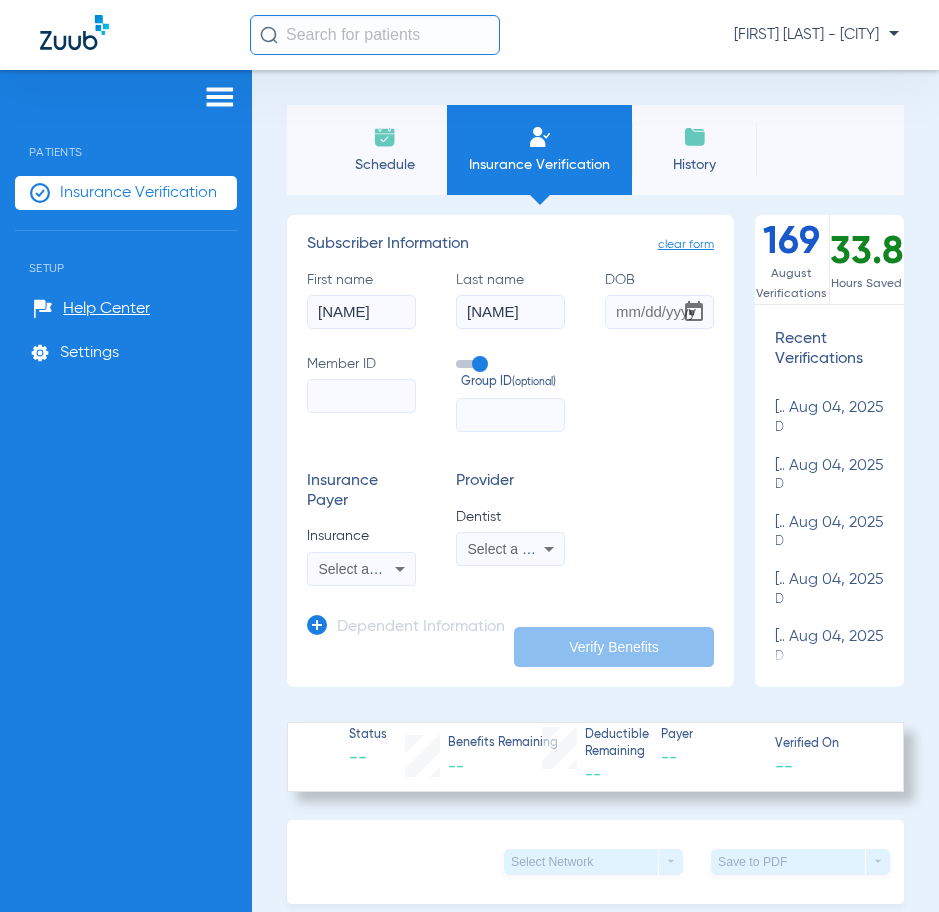 scroll, scrollTop: 0, scrollLeft: 58, axis: horizontal 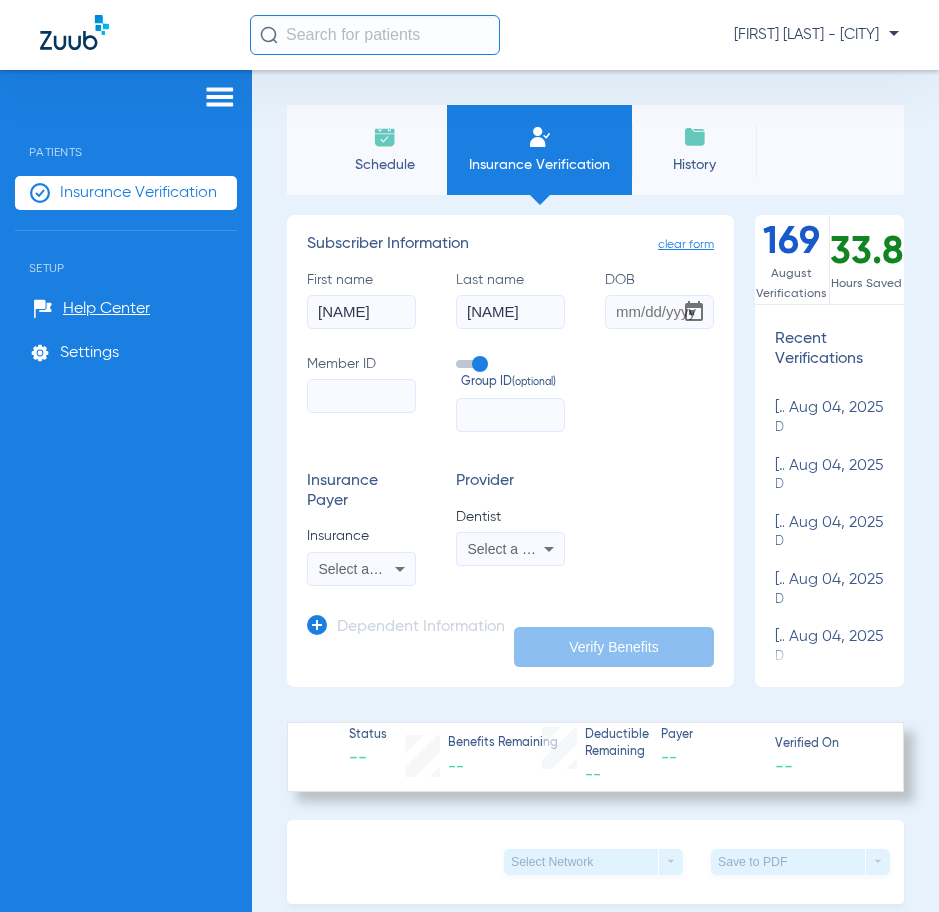 type on "[NAME]" 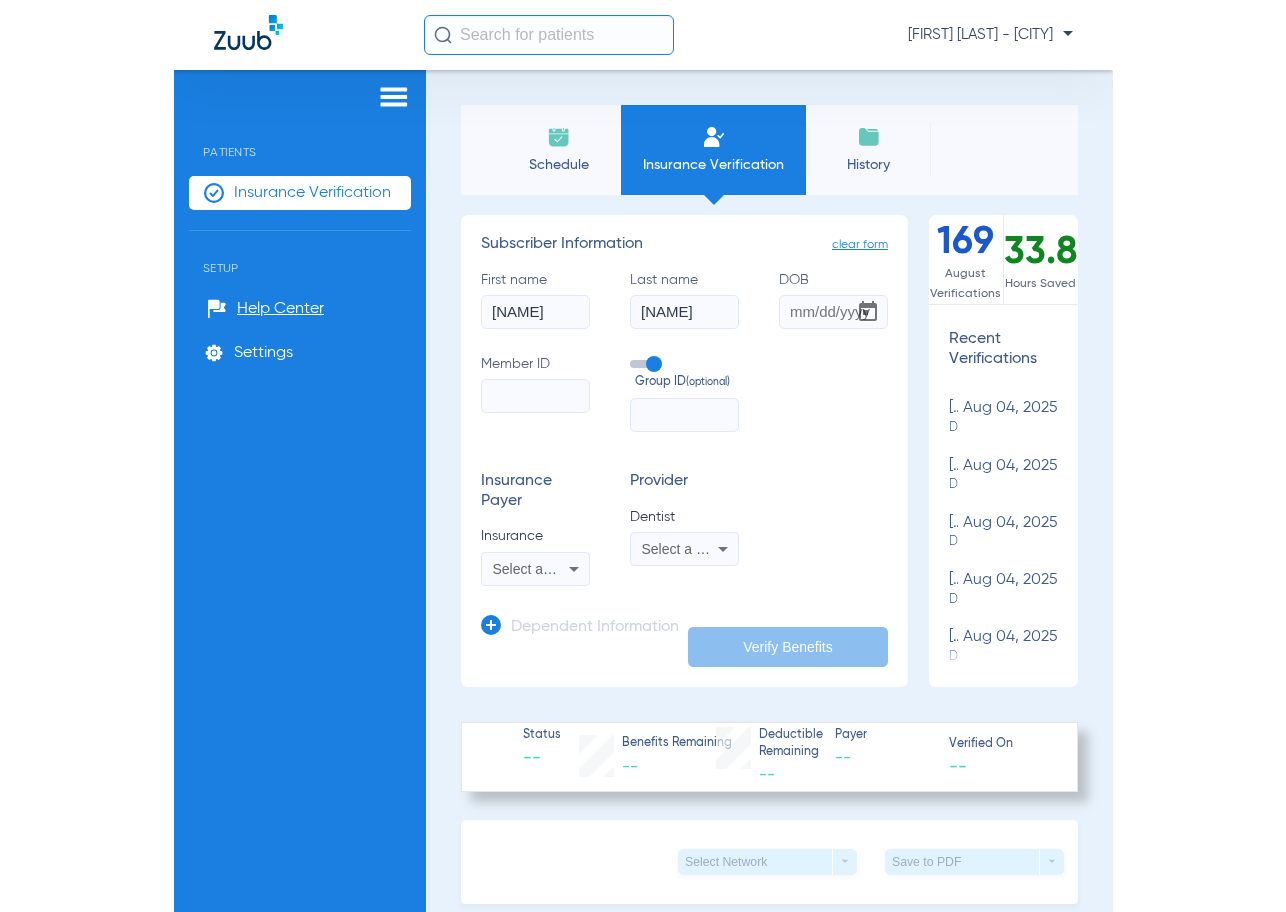 scroll, scrollTop: 0, scrollLeft: 0, axis: both 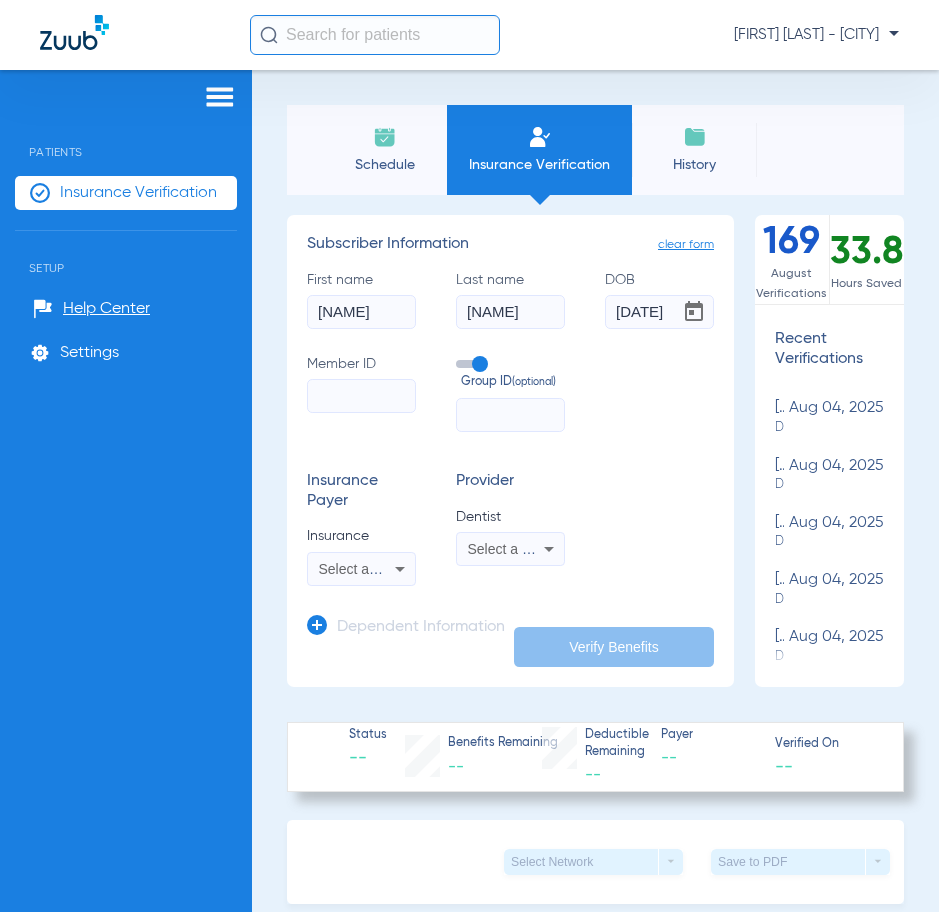 type on "[DATE]" 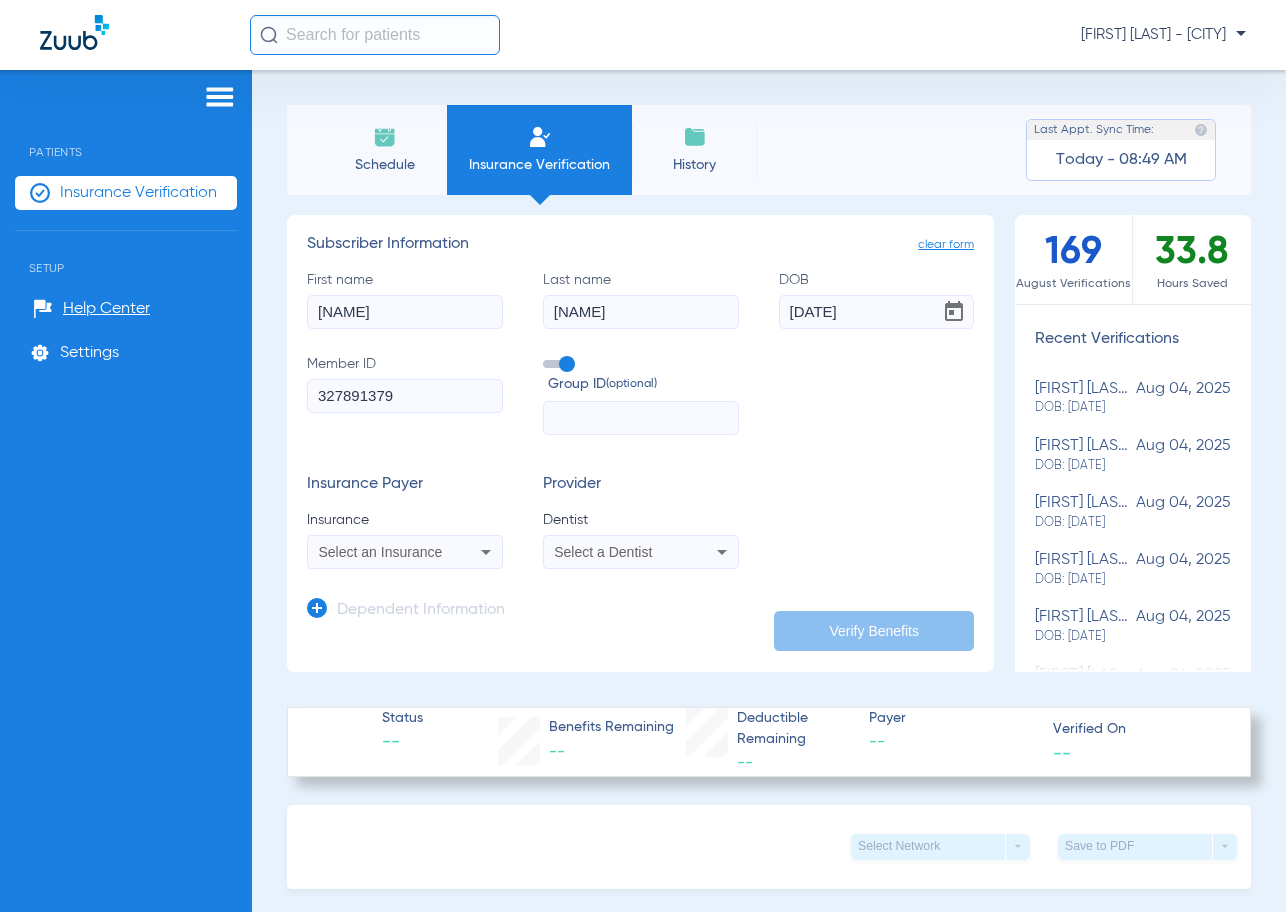 type on "327891379" 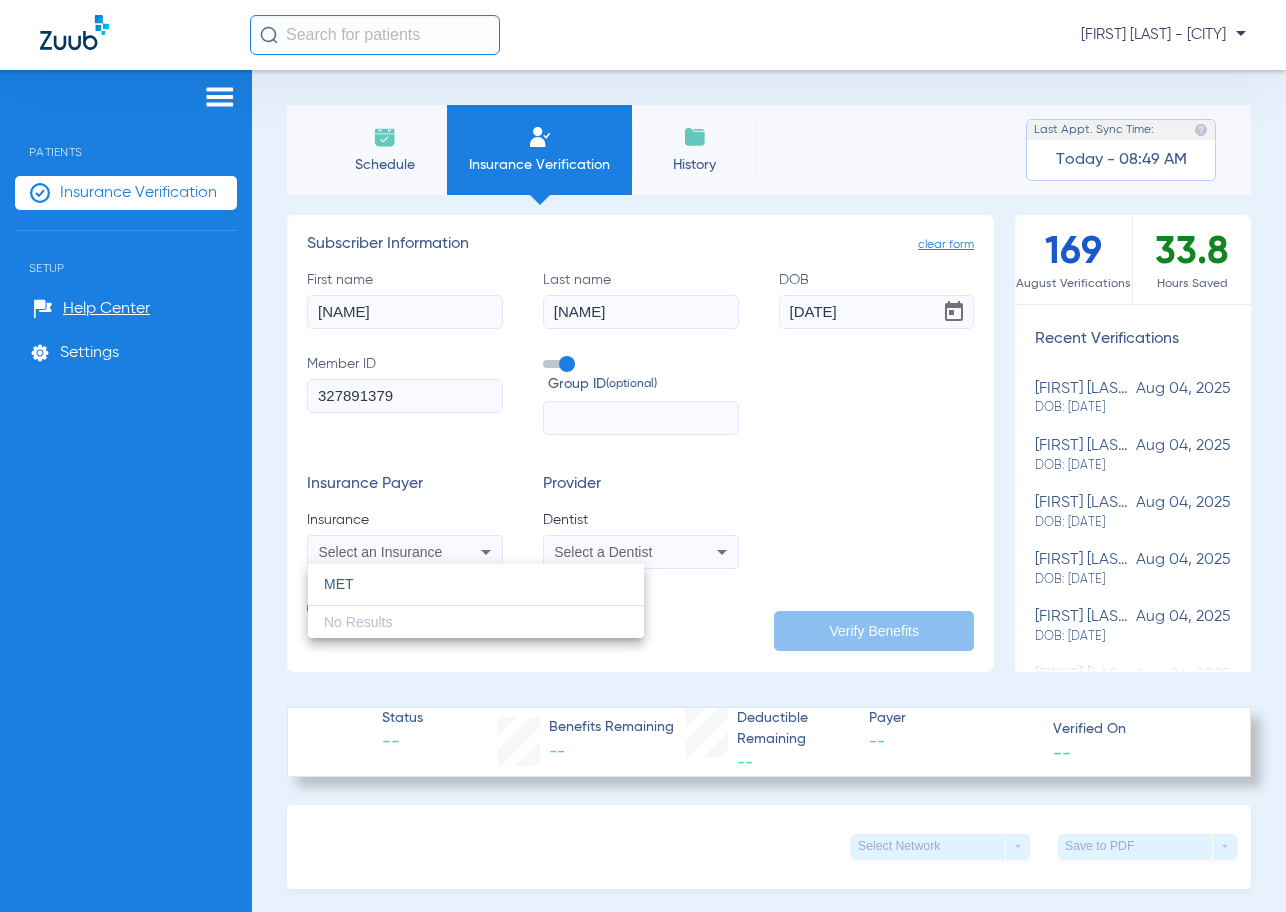type on "MET" 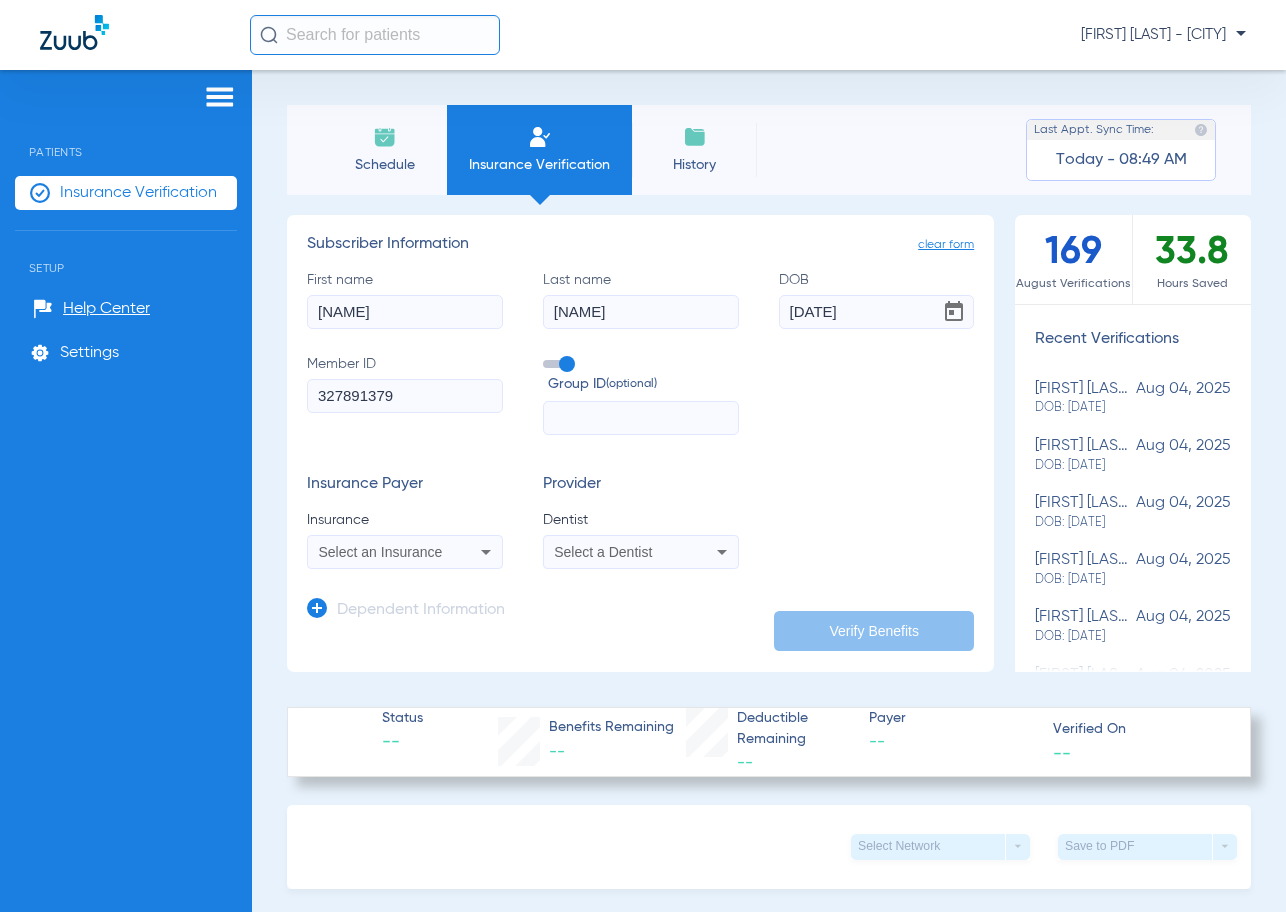 click on "Select a Dentist" at bounding box center (603, 552) 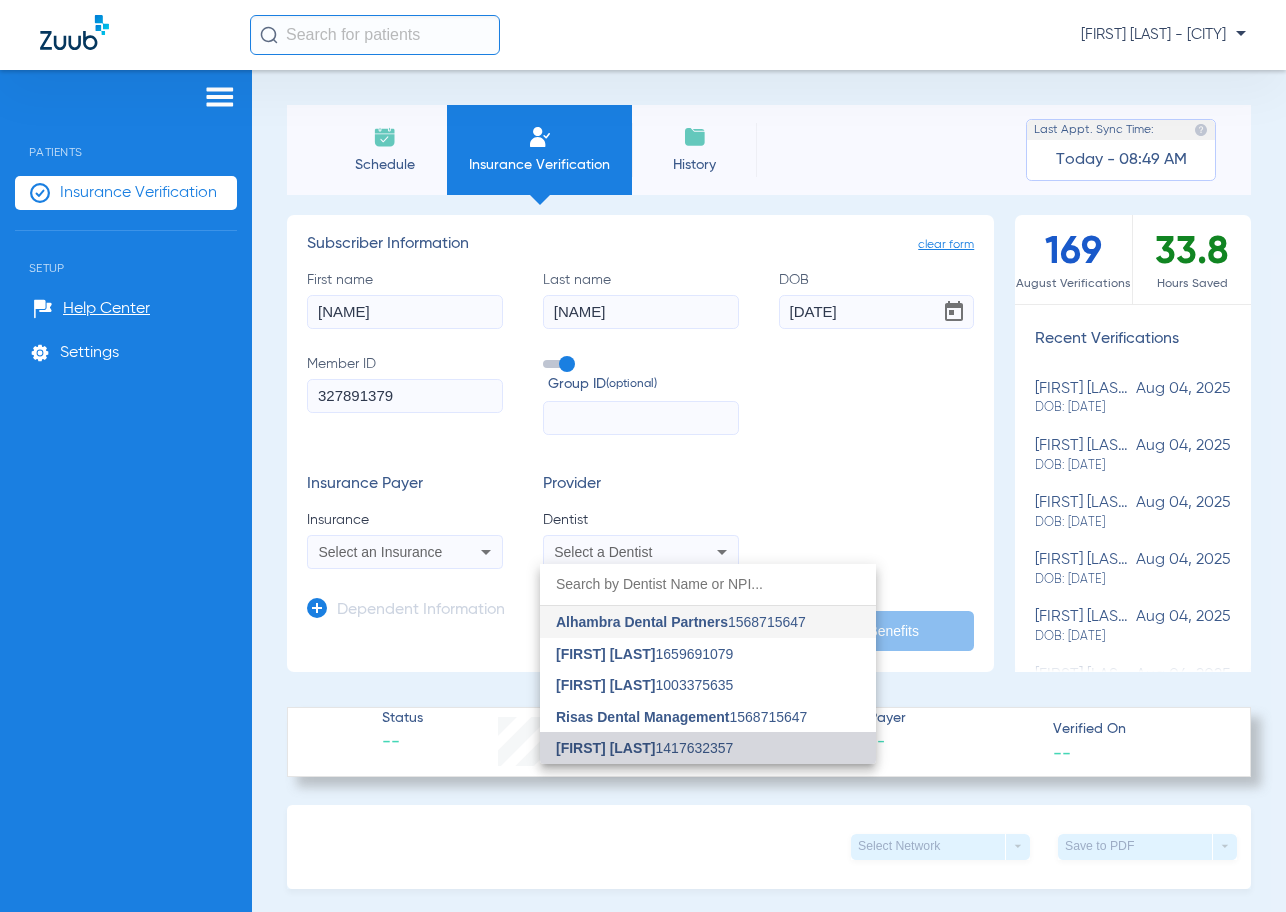 click on "[FIRST] [LAST]" at bounding box center [606, 748] 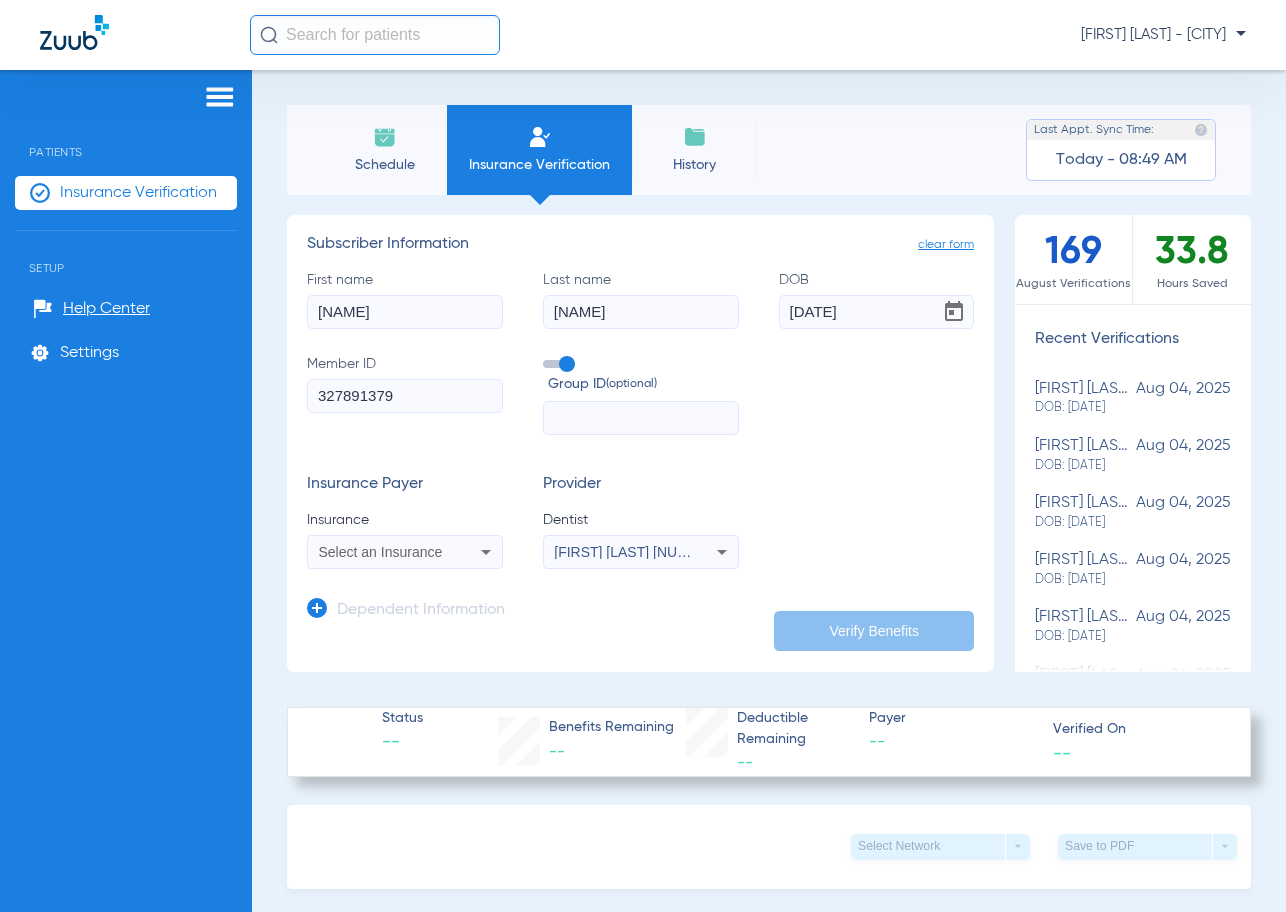 click on "Select an Insurance" at bounding box center (405, 552) 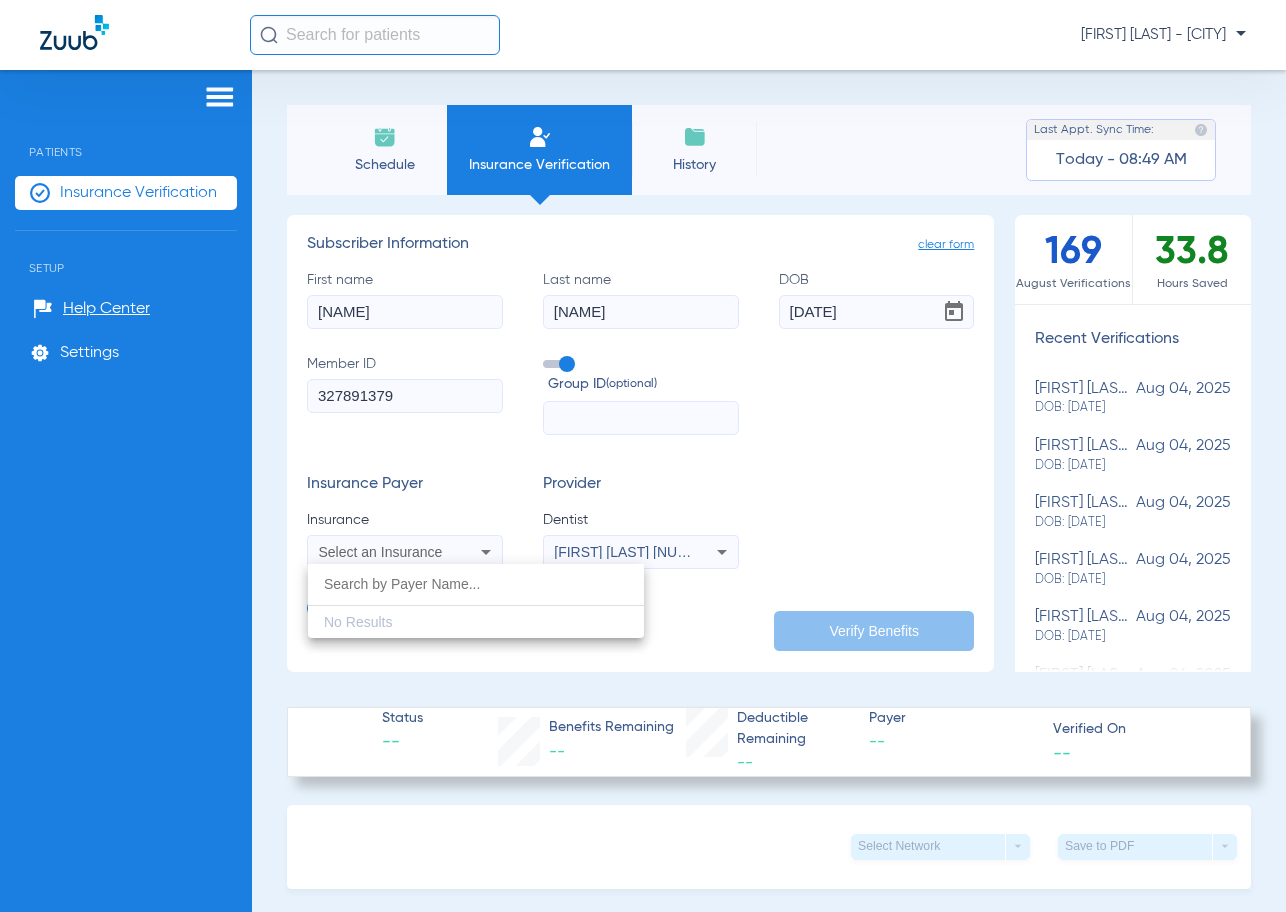 click on "No Results" at bounding box center [476, 601] 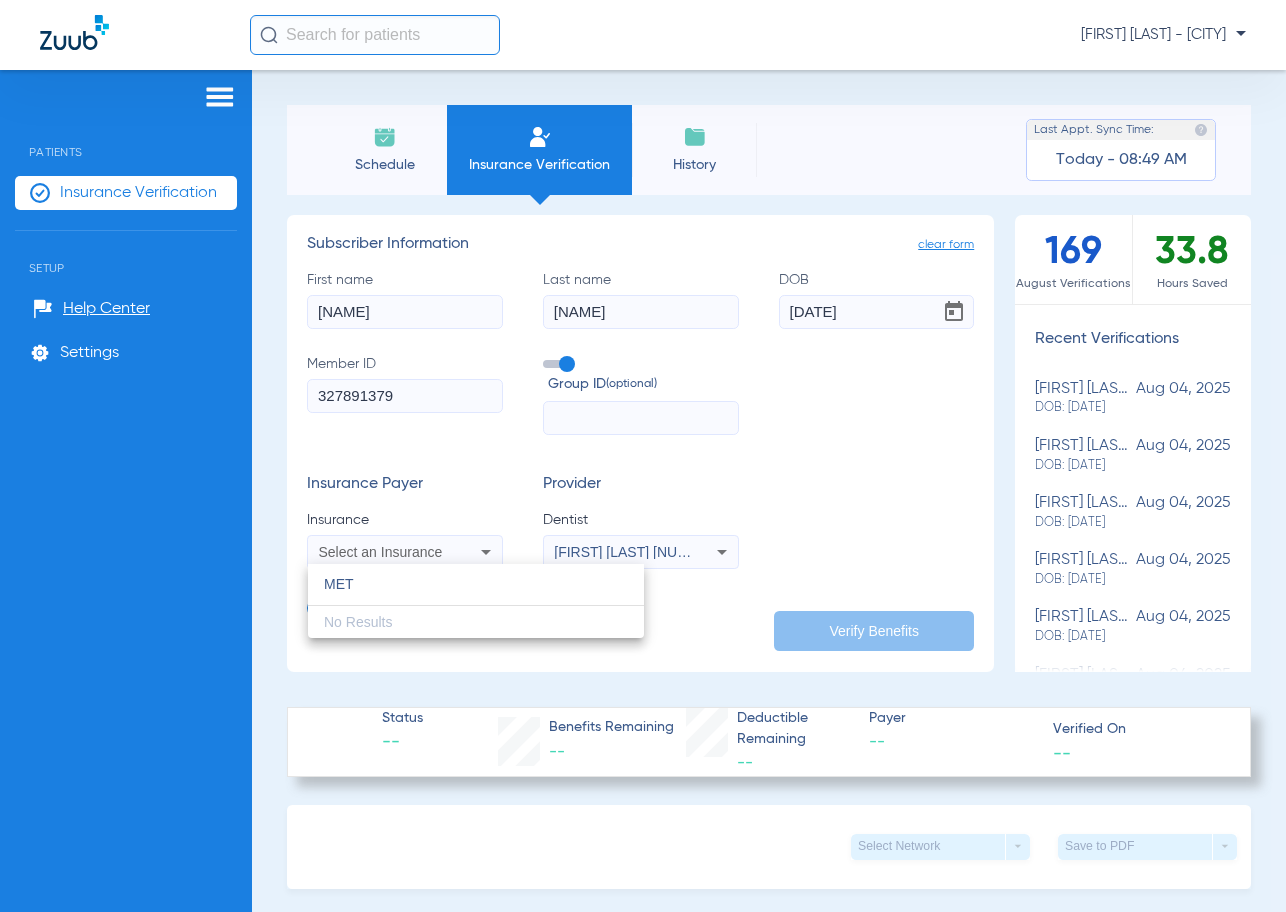 type on "MET" 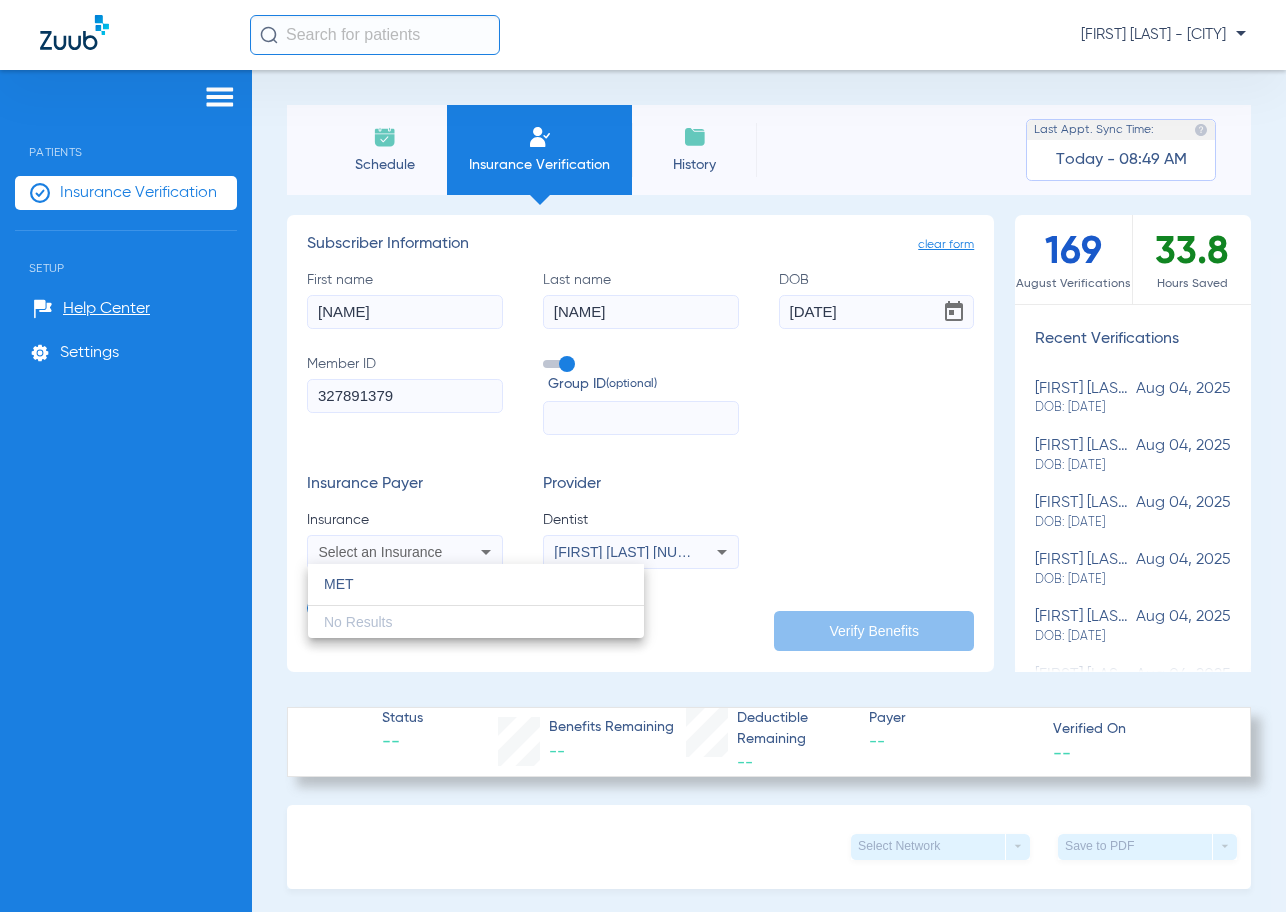 click at bounding box center [643, 456] 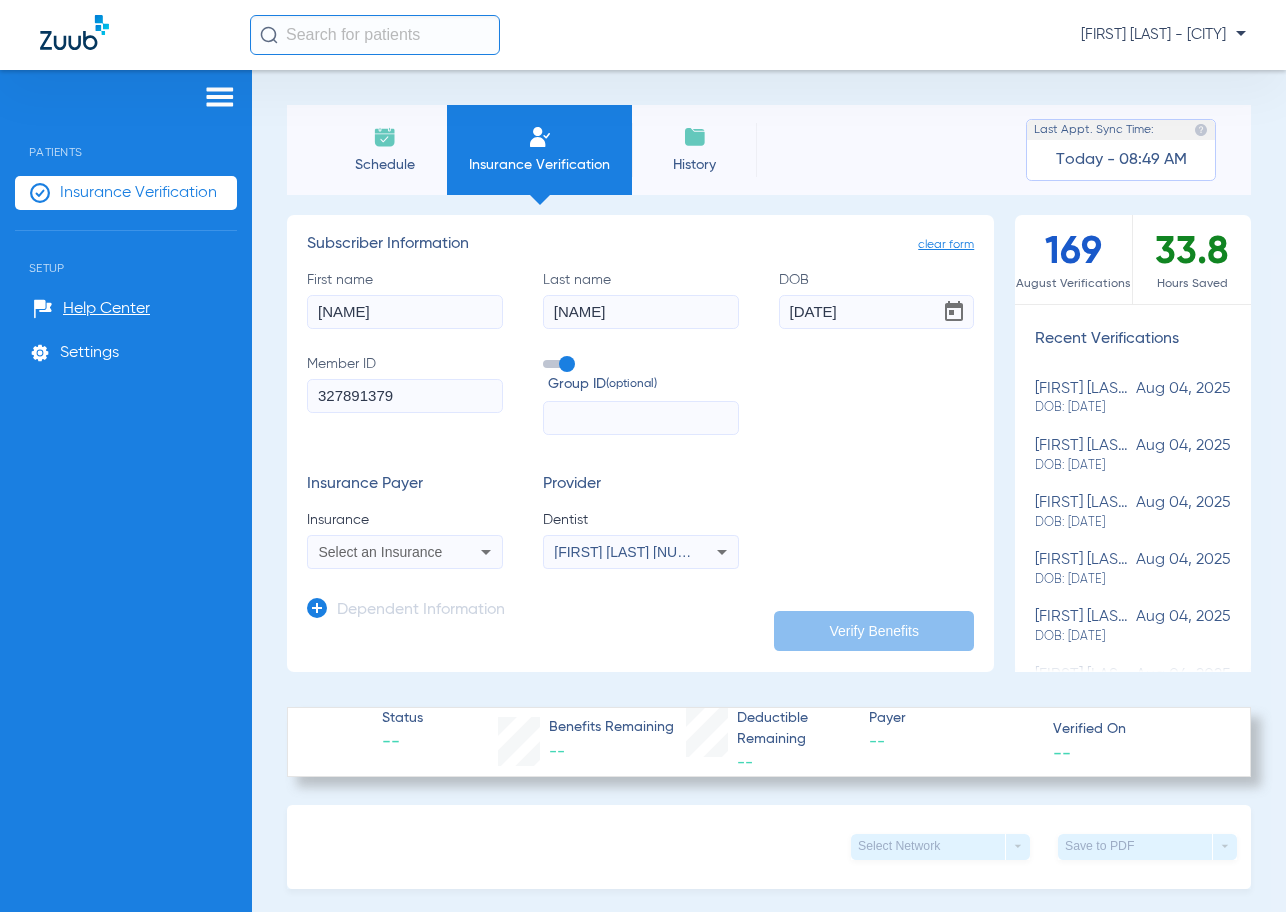 drag, startPoint x: -7, startPoint y: 437, endPoint x: -96, endPoint y: 372, distance: 110.20889 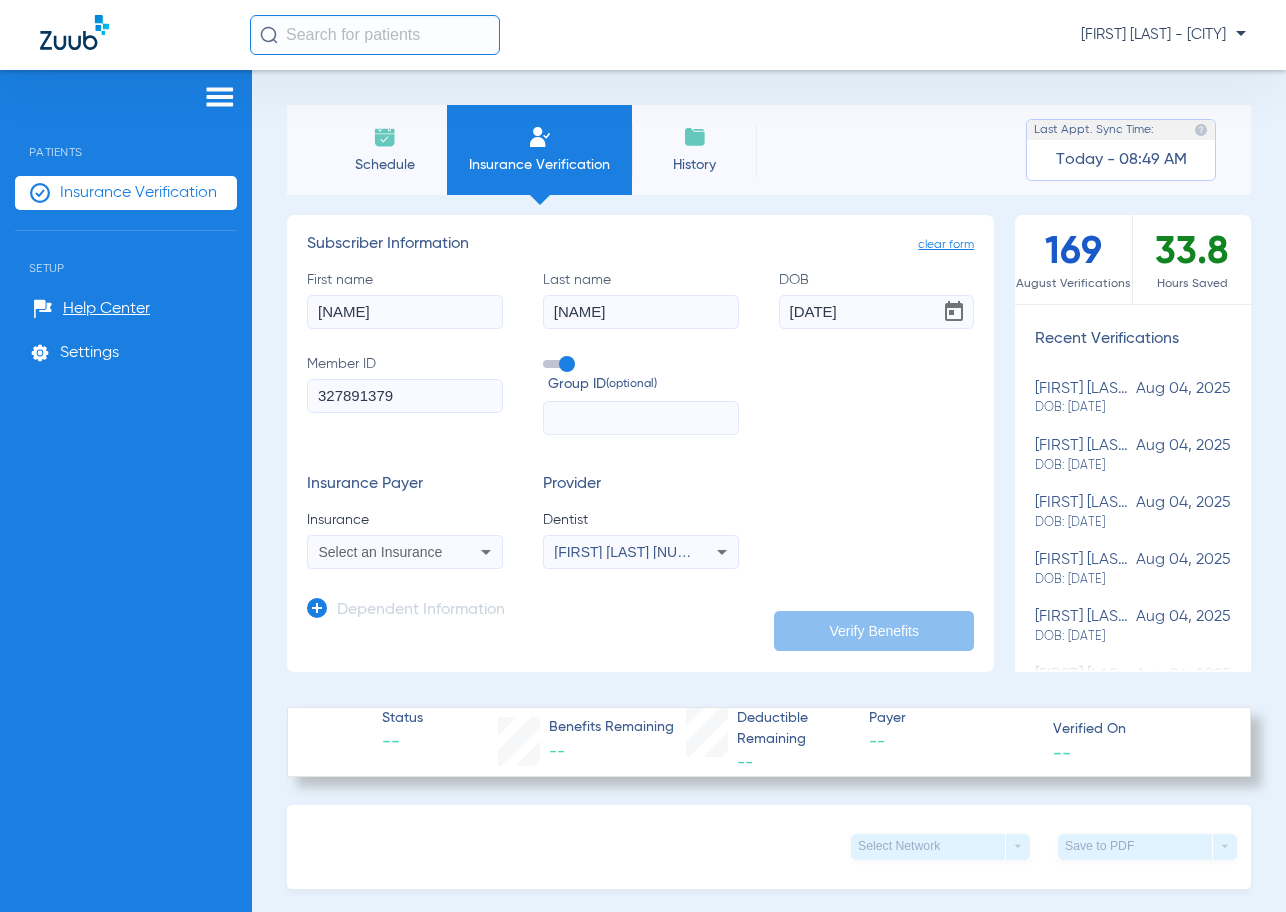 click on "[FIRST] [LAST] Patients Insurance Verification Setup Help Center Settings Schedule Insurance Verification History Last Appt. Sync Time: Today - 08:49 AM clear form Subscriber Information
First name JOSE GREGORI Last name PORTILLO MENDEZ DOB [DATE] Member ID [NUMBER] Group ID (optional) Insurance Payer Insurance
Select an Insurance Provider Dentist [FIRST] [LAST] [NUMBER] Dependent Information Verify Benefits 169 August Verifications 33.8 Hours Saved Recent Verifications [FIRST] [LAST] DOB: [DATE] Aug 04, 2025 [FIRST] [LAST] DOB: [DATE] Aug 04, 2025 [FIRST] [LAST] DOB: [DATE] Aug 04, 2025 [FIRST] [LAST] DOB: [DATE] Aug 04, 2025 [FIRST] [LAST] DOB: [DATE] Aug 04, 2025 [FIRST] [LAST] DOB: [DATE] Aug 04, 2025 [FIRST] [LAST] DOB: [DATE] Aug 04, 2025 [FIRST] [LAST] DOB: [DATE] Aug 04, 2025 [FIRST] [LAST] DOB: [DATE] Aug 04, 2025 -- --" at bounding box center (643, 456) 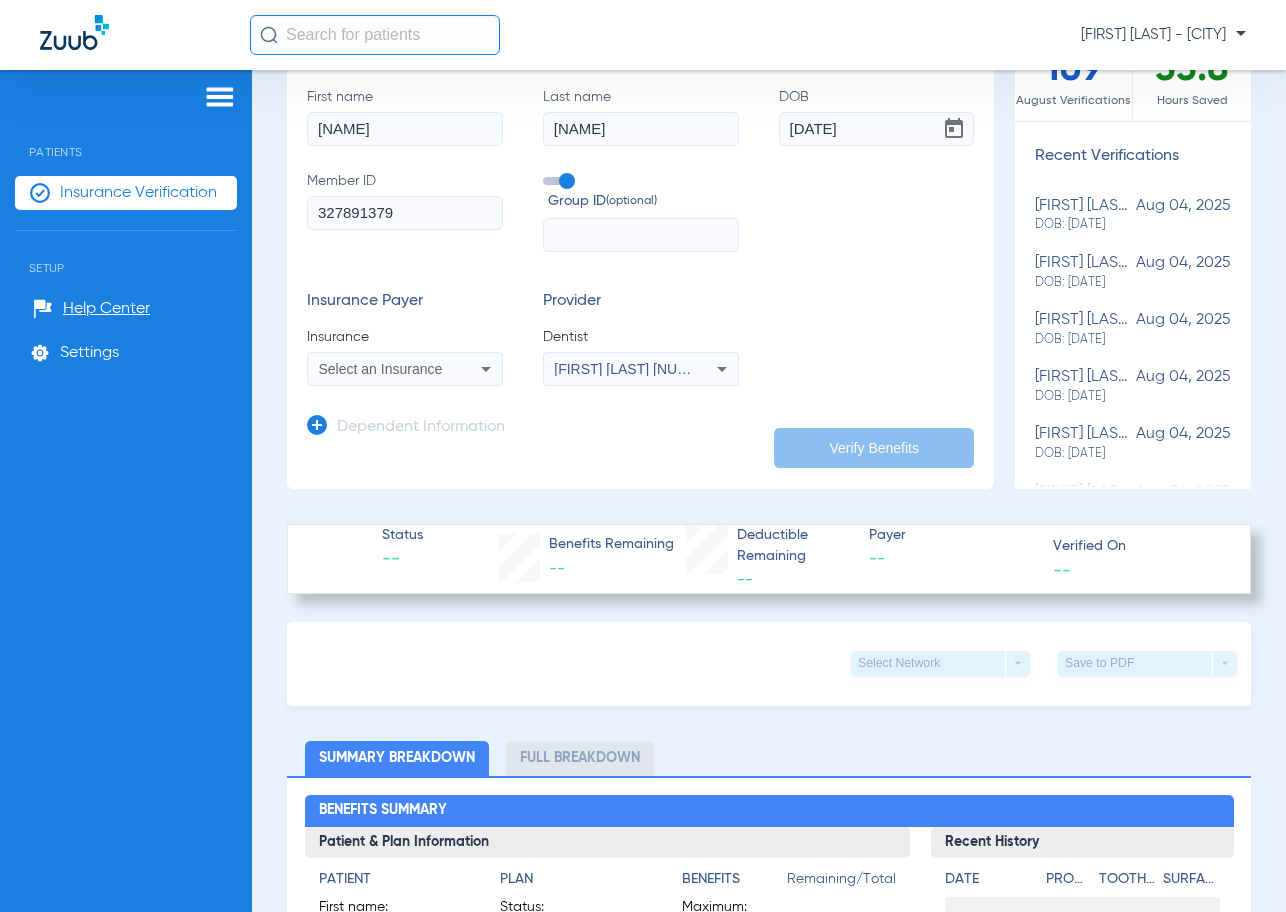 scroll, scrollTop: 200, scrollLeft: 0, axis: vertical 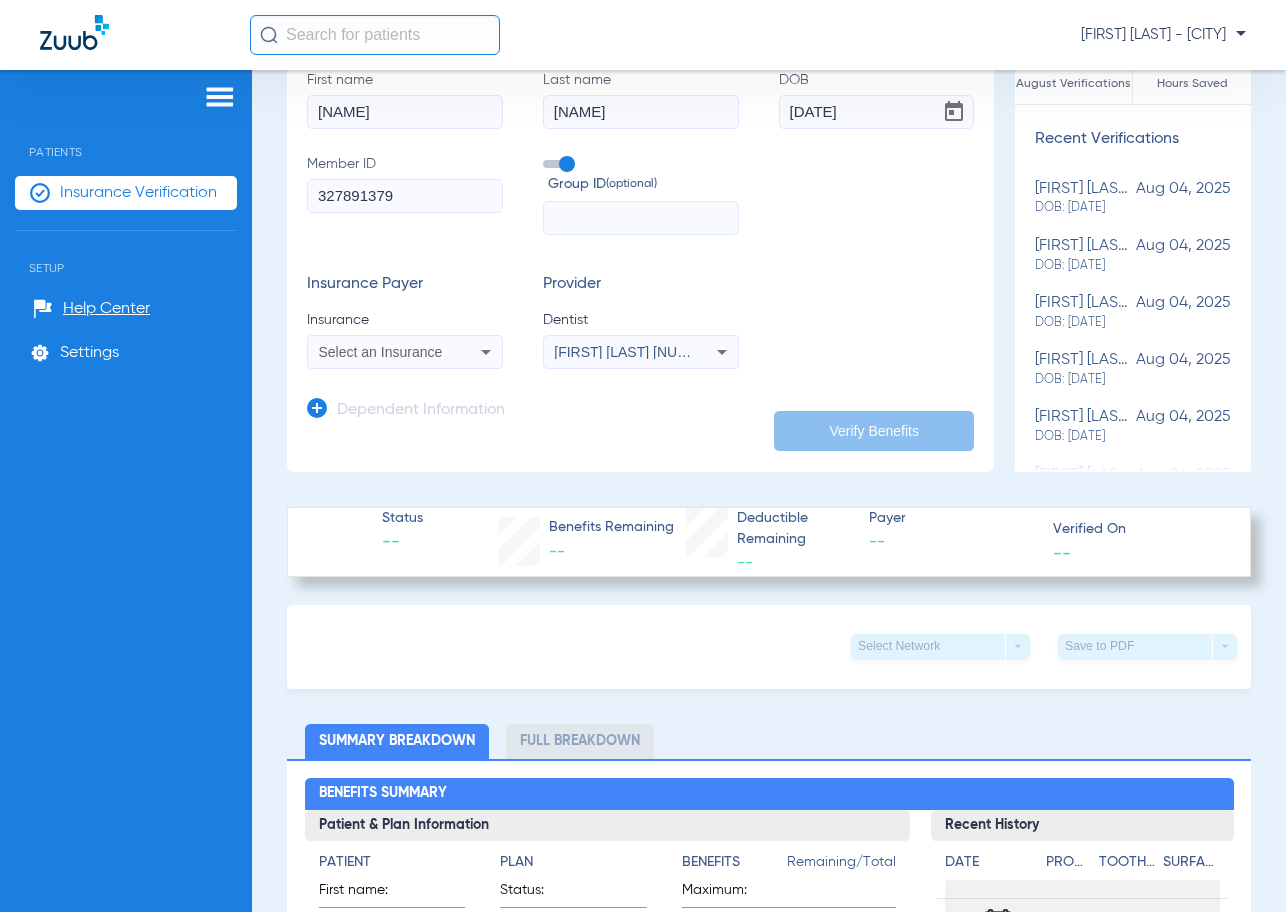 click on "Dependent Information" 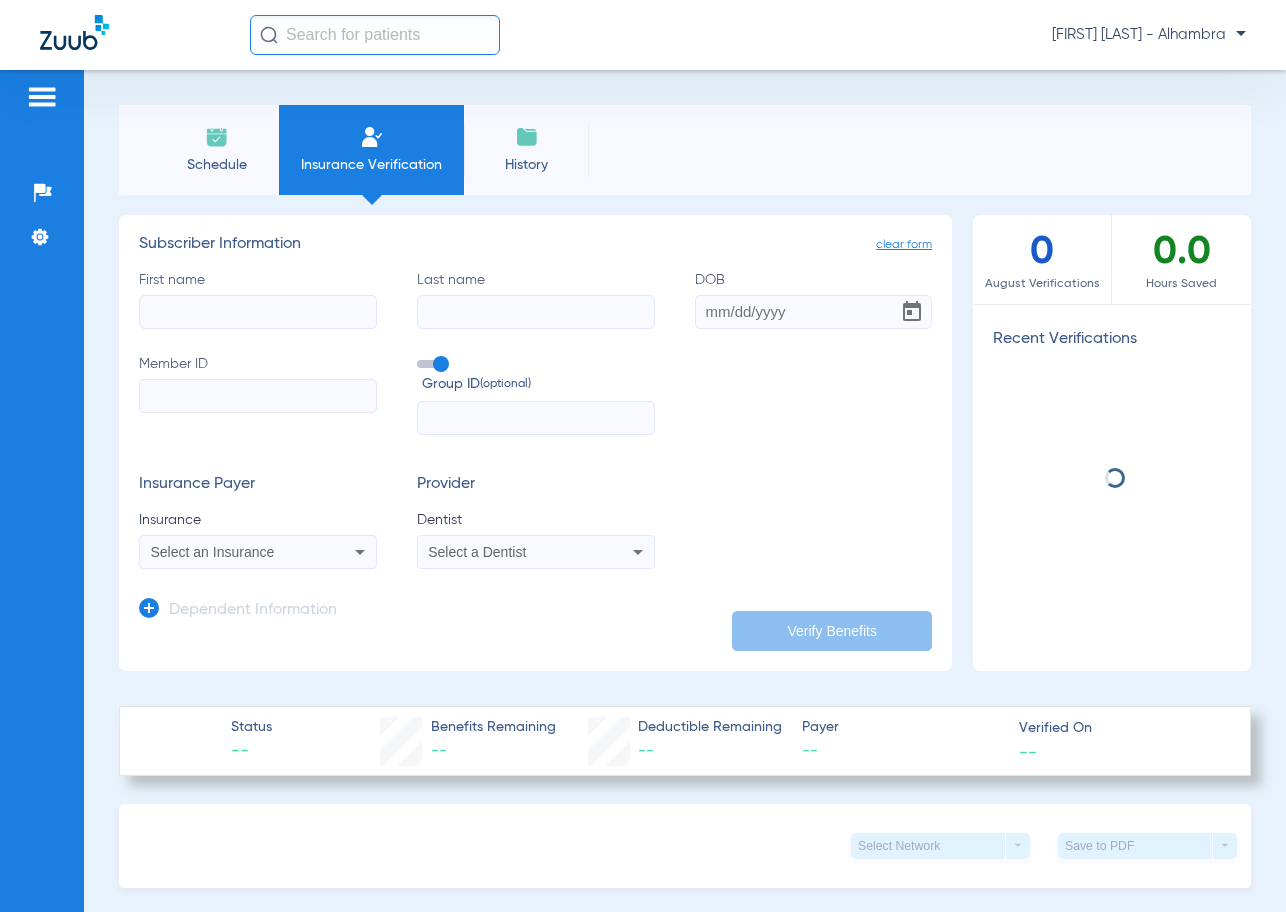 scroll, scrollTop: 0, scrollLeft: 0, axis: both 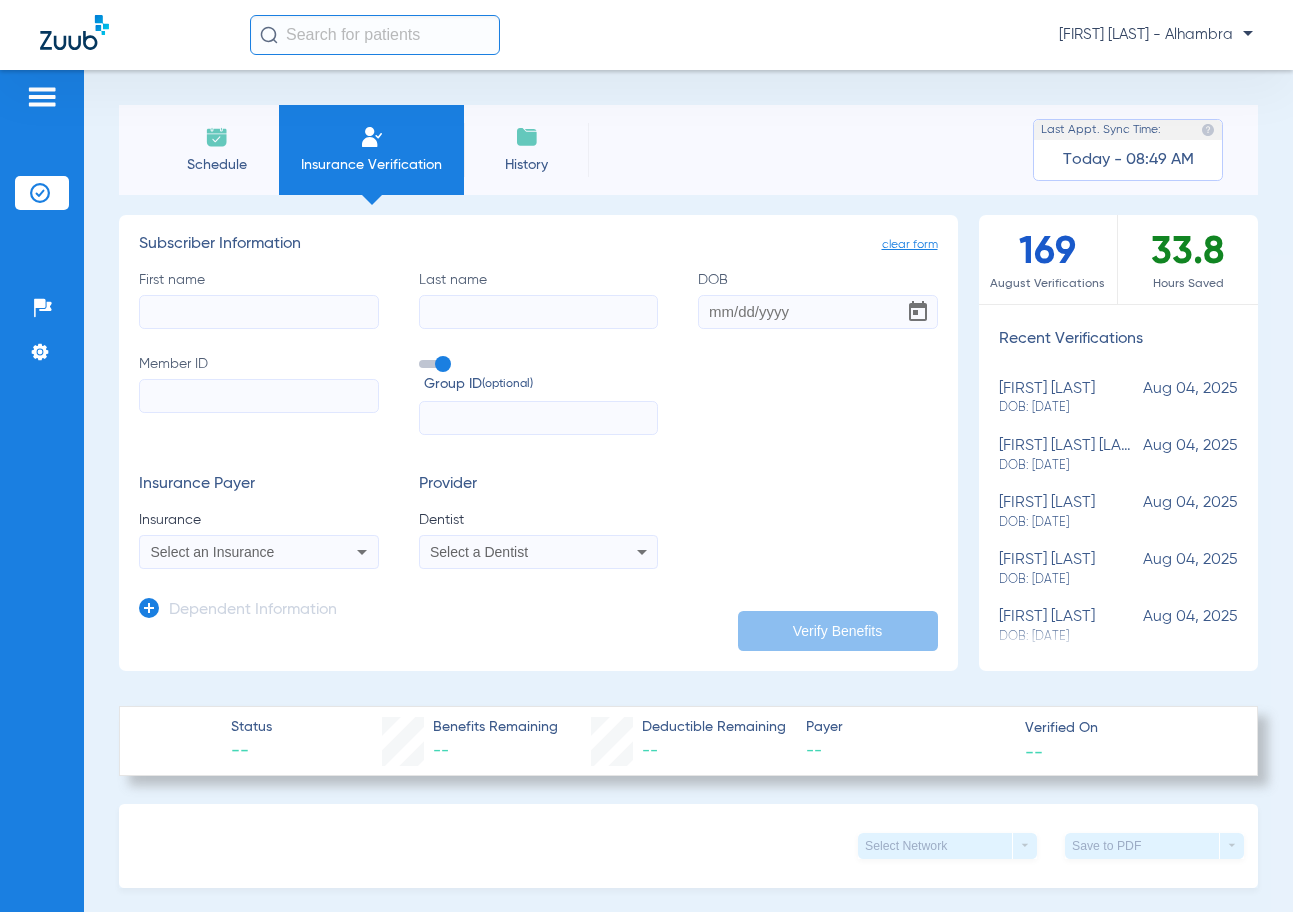 click on "First name" 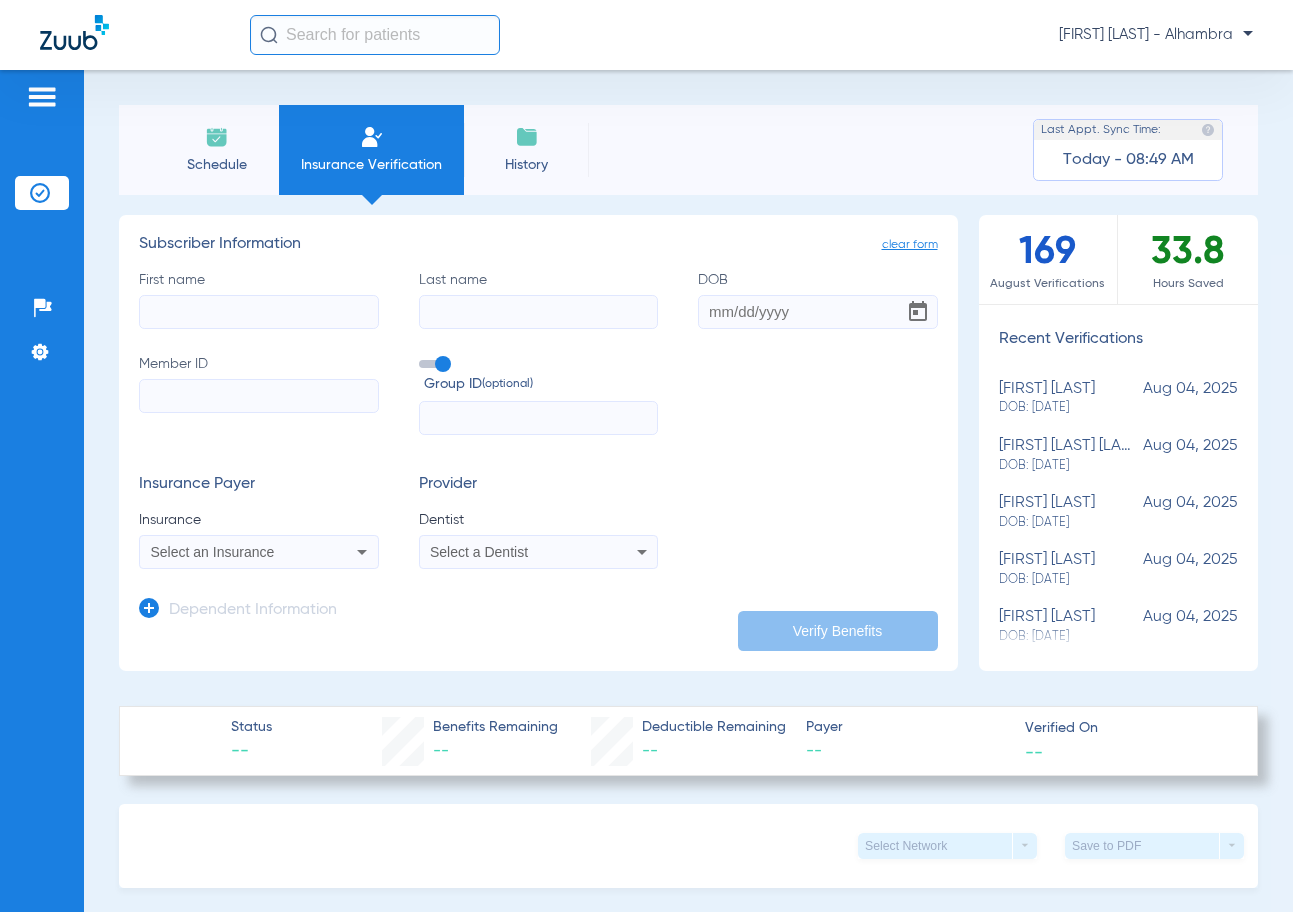 type on "[FIRST] [FIRST]" 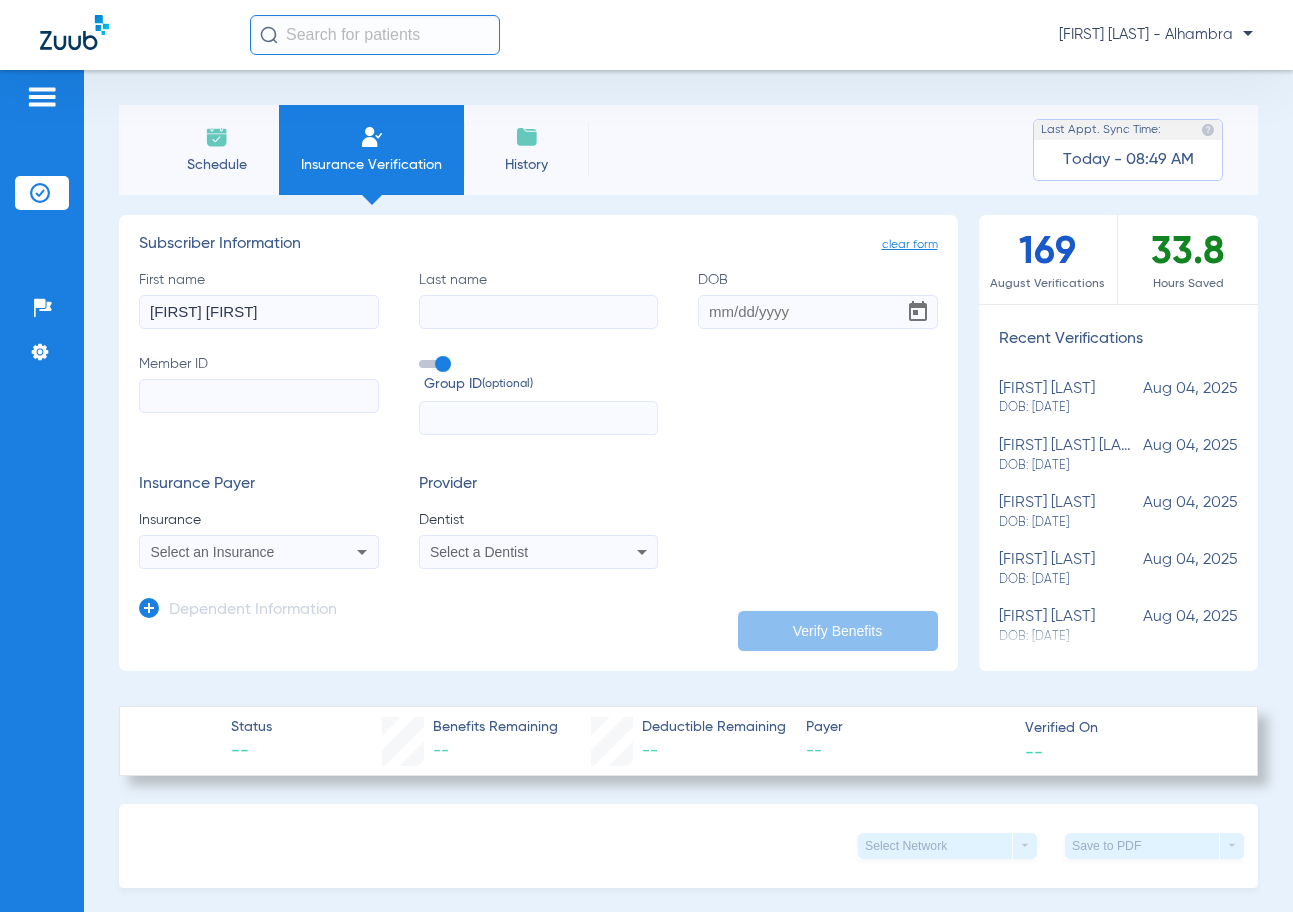 type on "[NAME]" 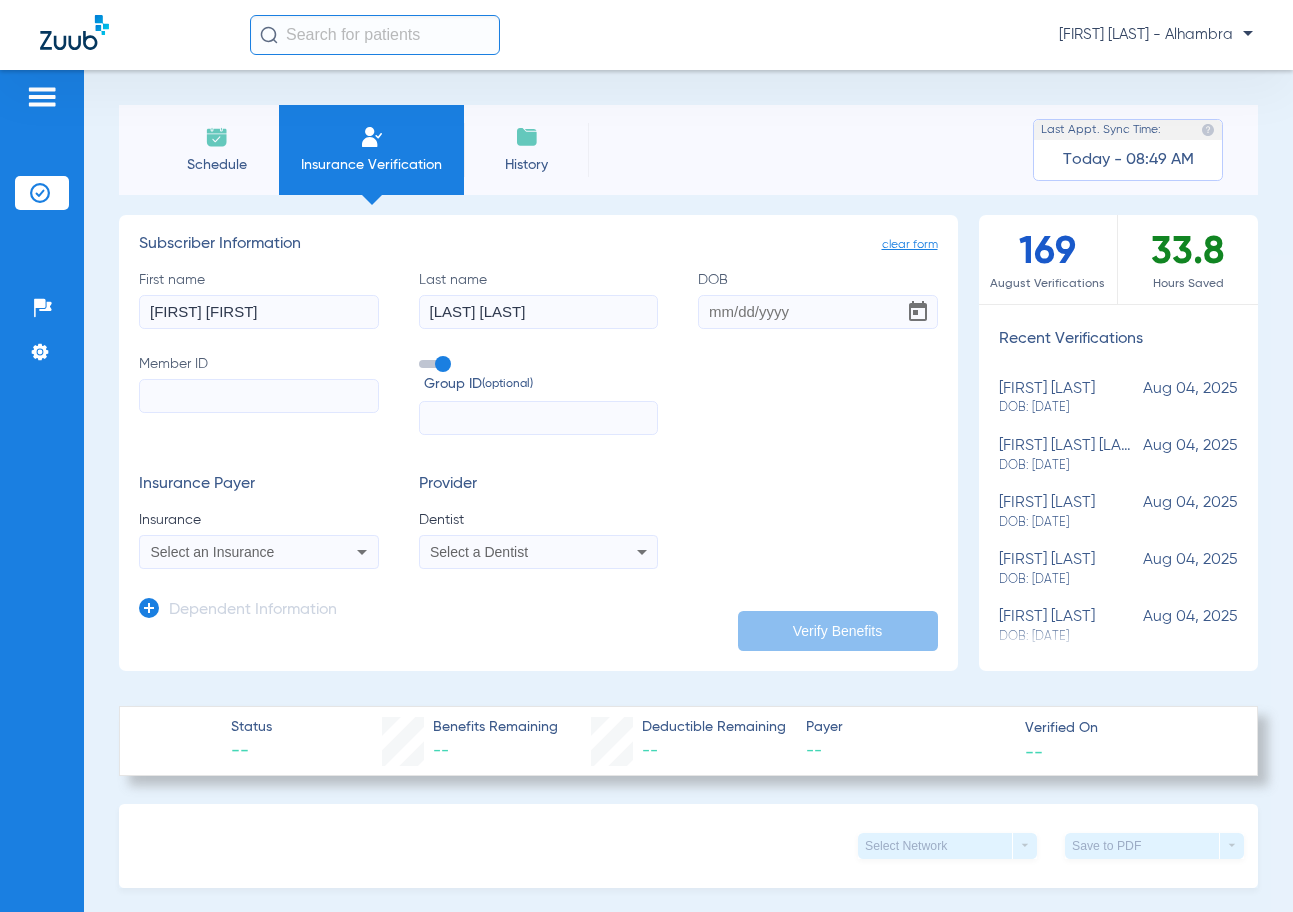 type on "[DATE]" 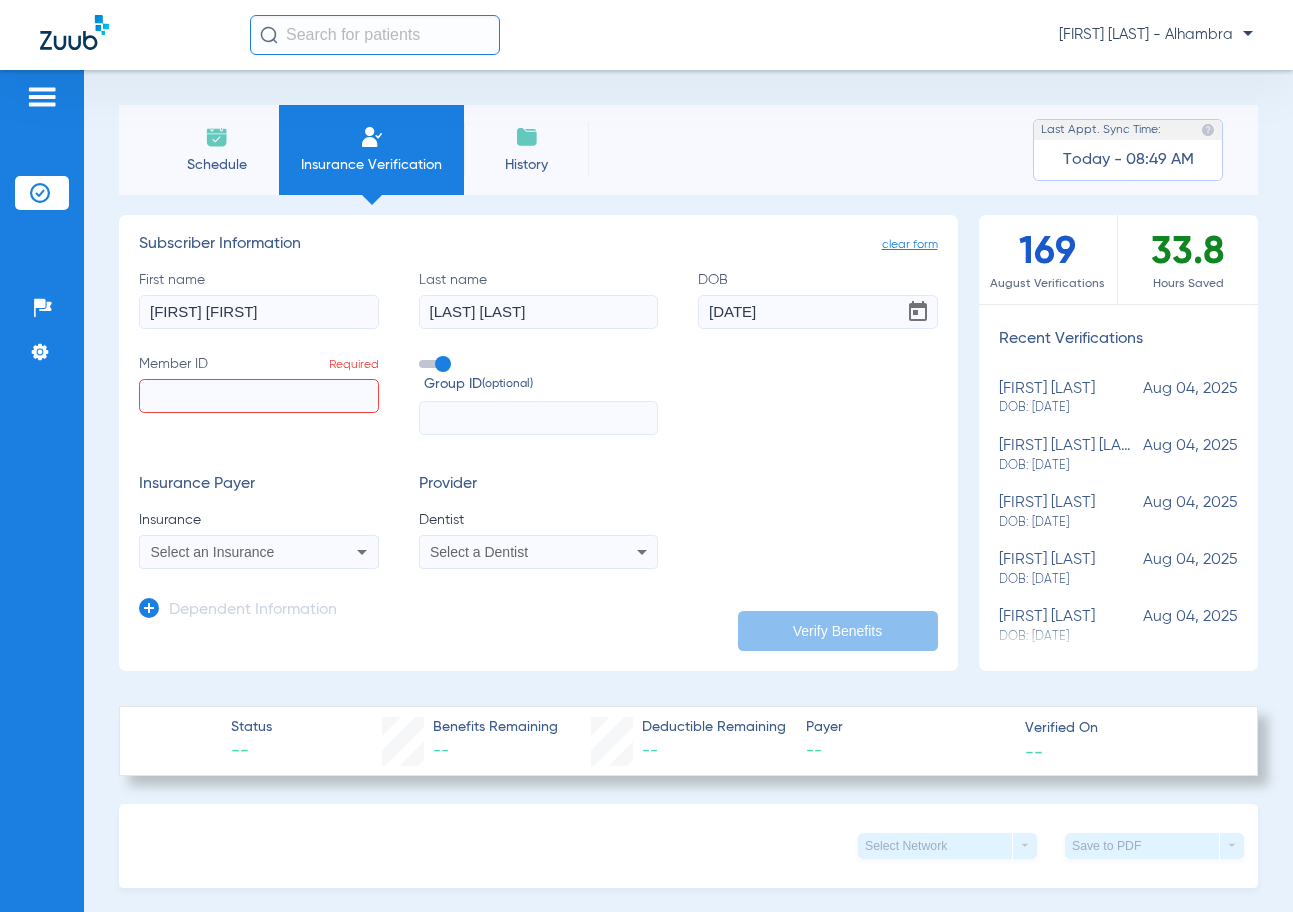 click on "Member ID  Required" 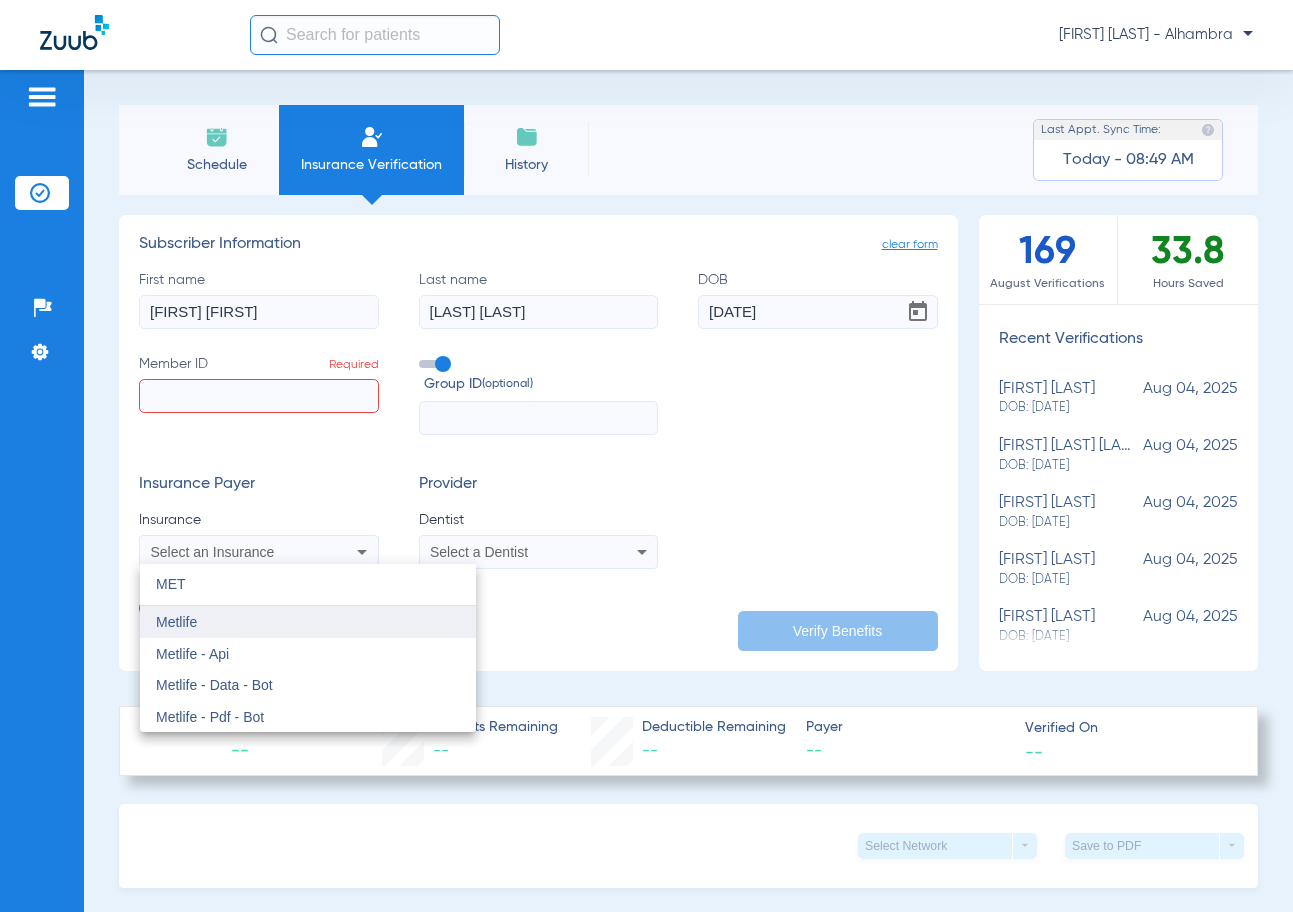 type on "MET" 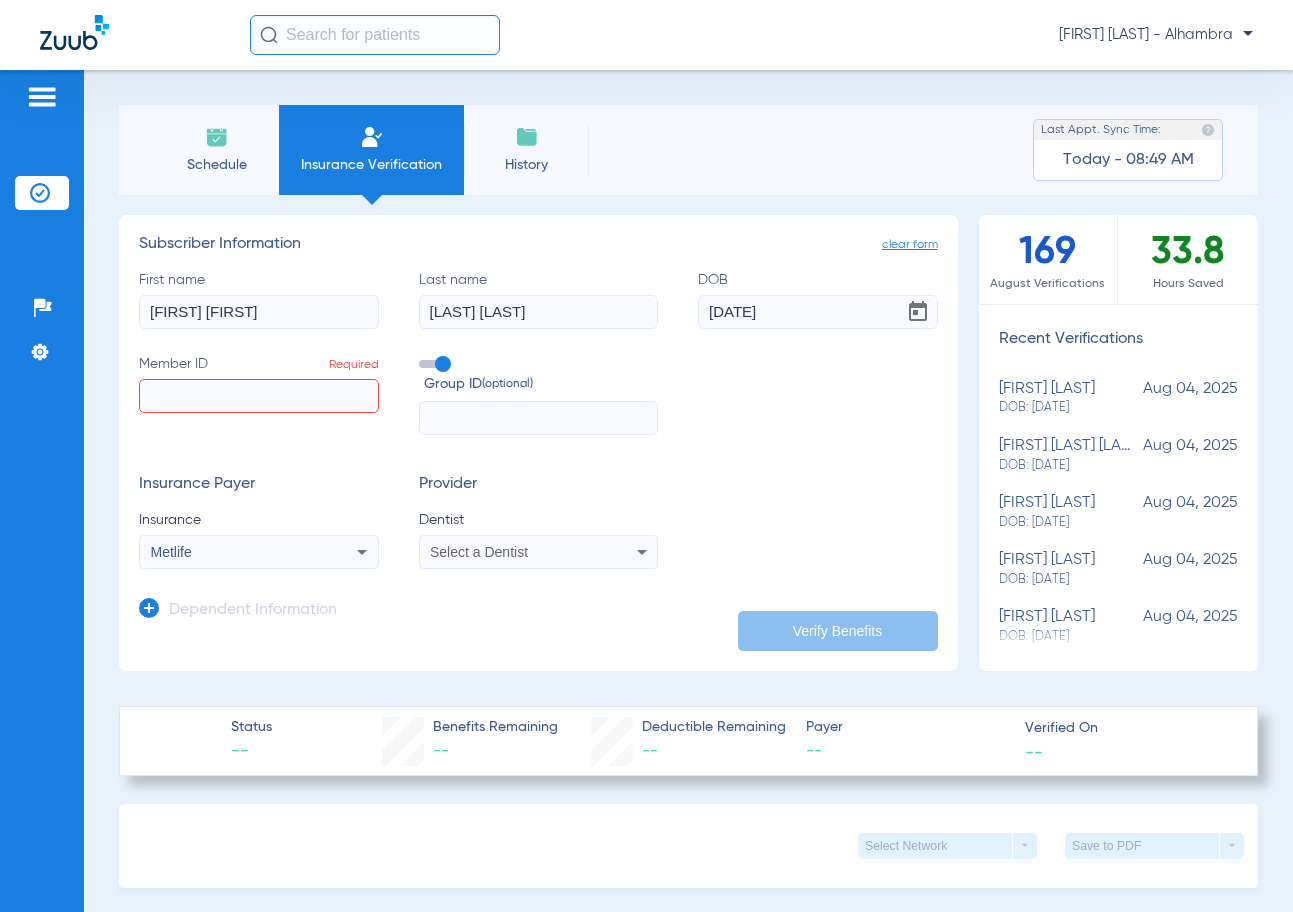 click on "Member ID  Required" 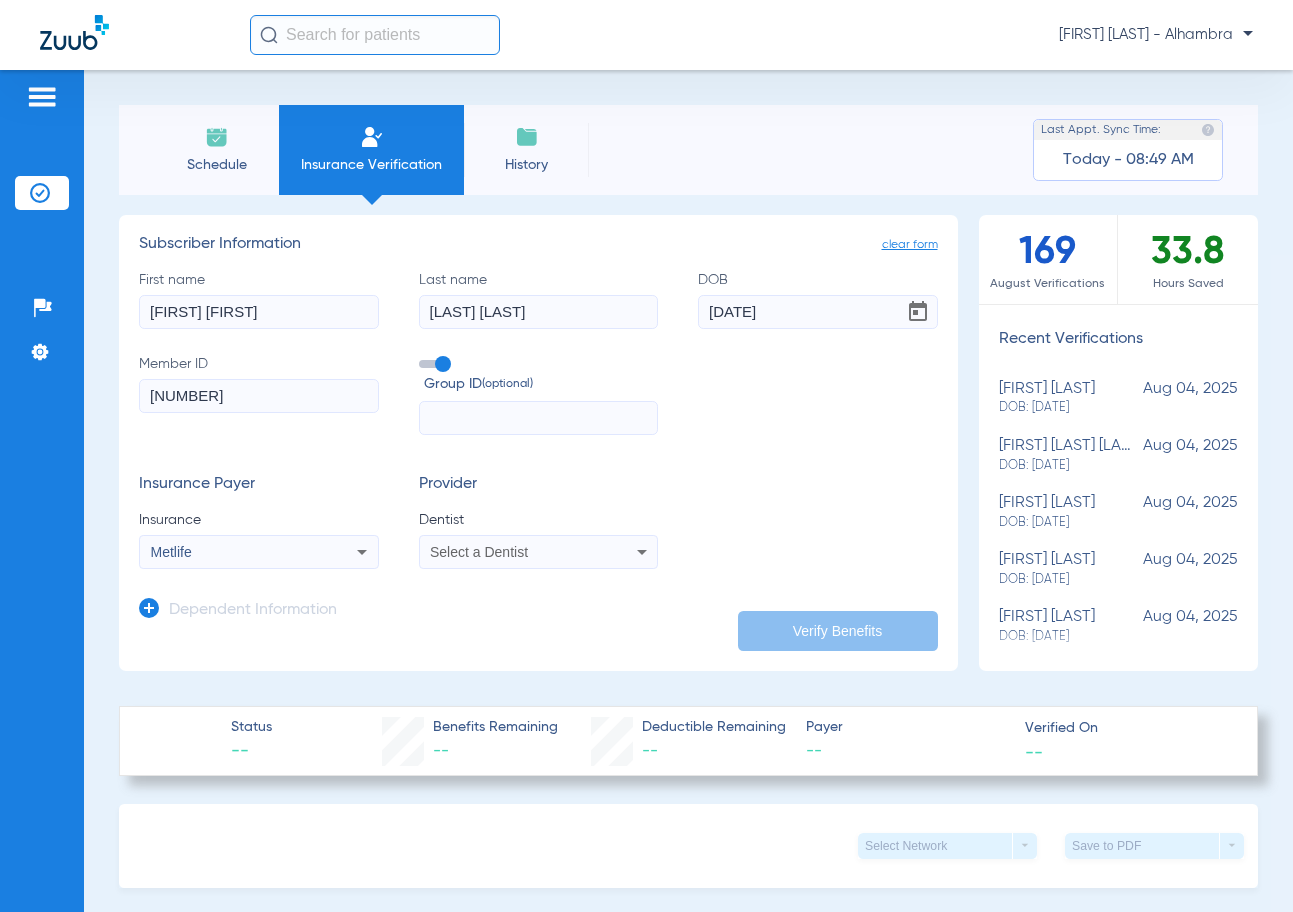 type on "327891379" 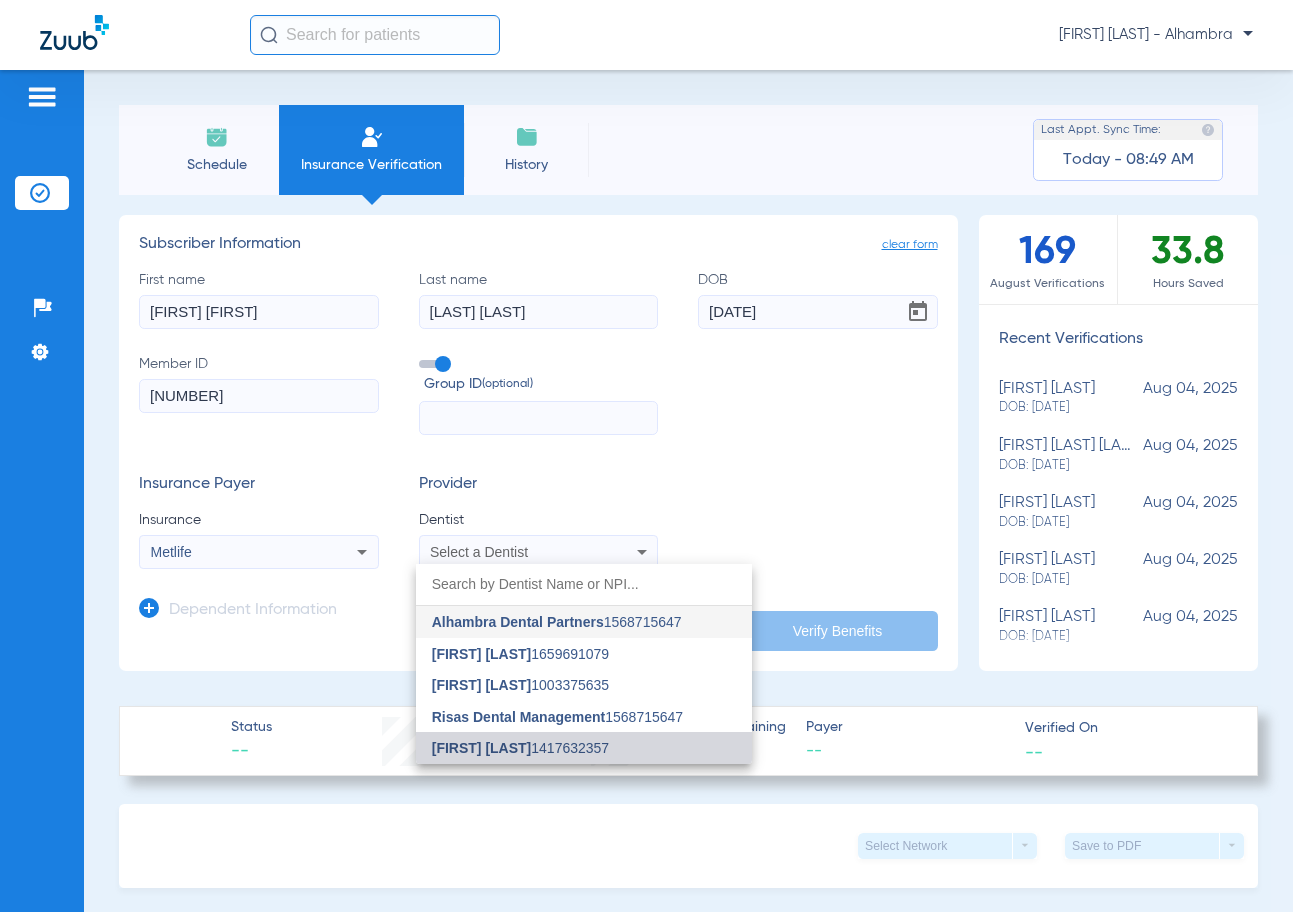 click on "[FIRST] [LAST]" at bounding box center [482, 748] 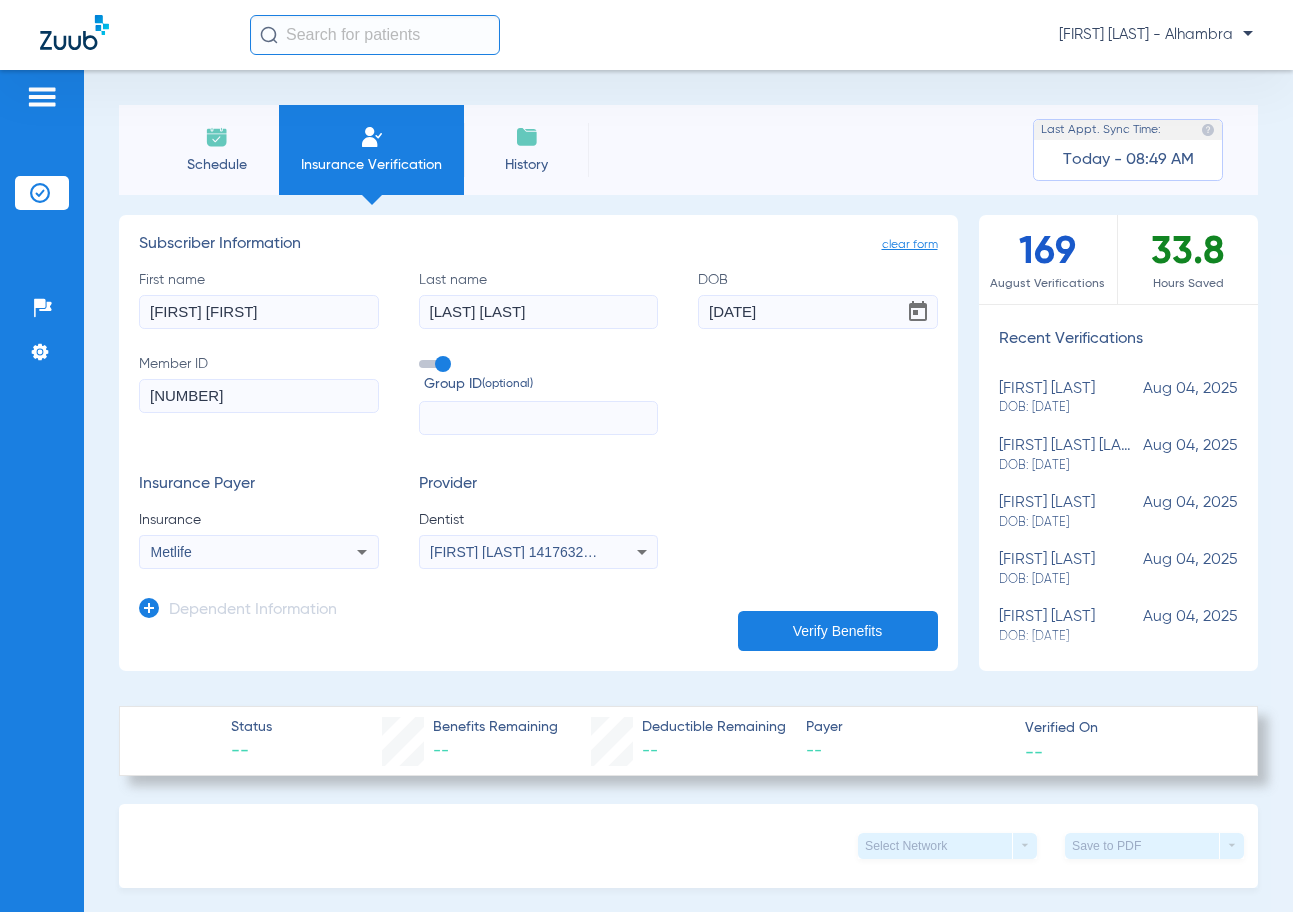click on "Verify Benefits" 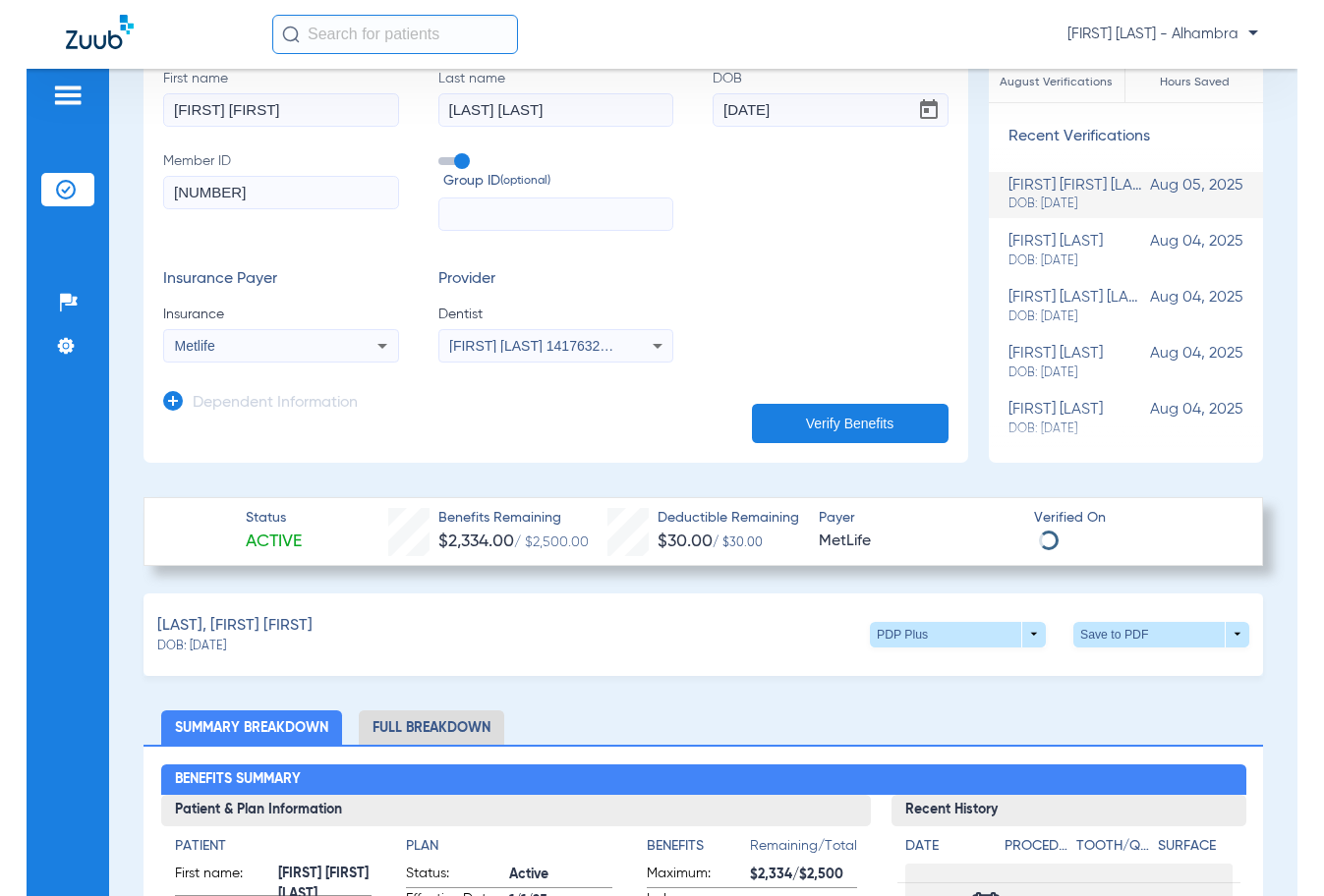 scroll, scrollTop: 0, scrollLeft: 0, axis: both 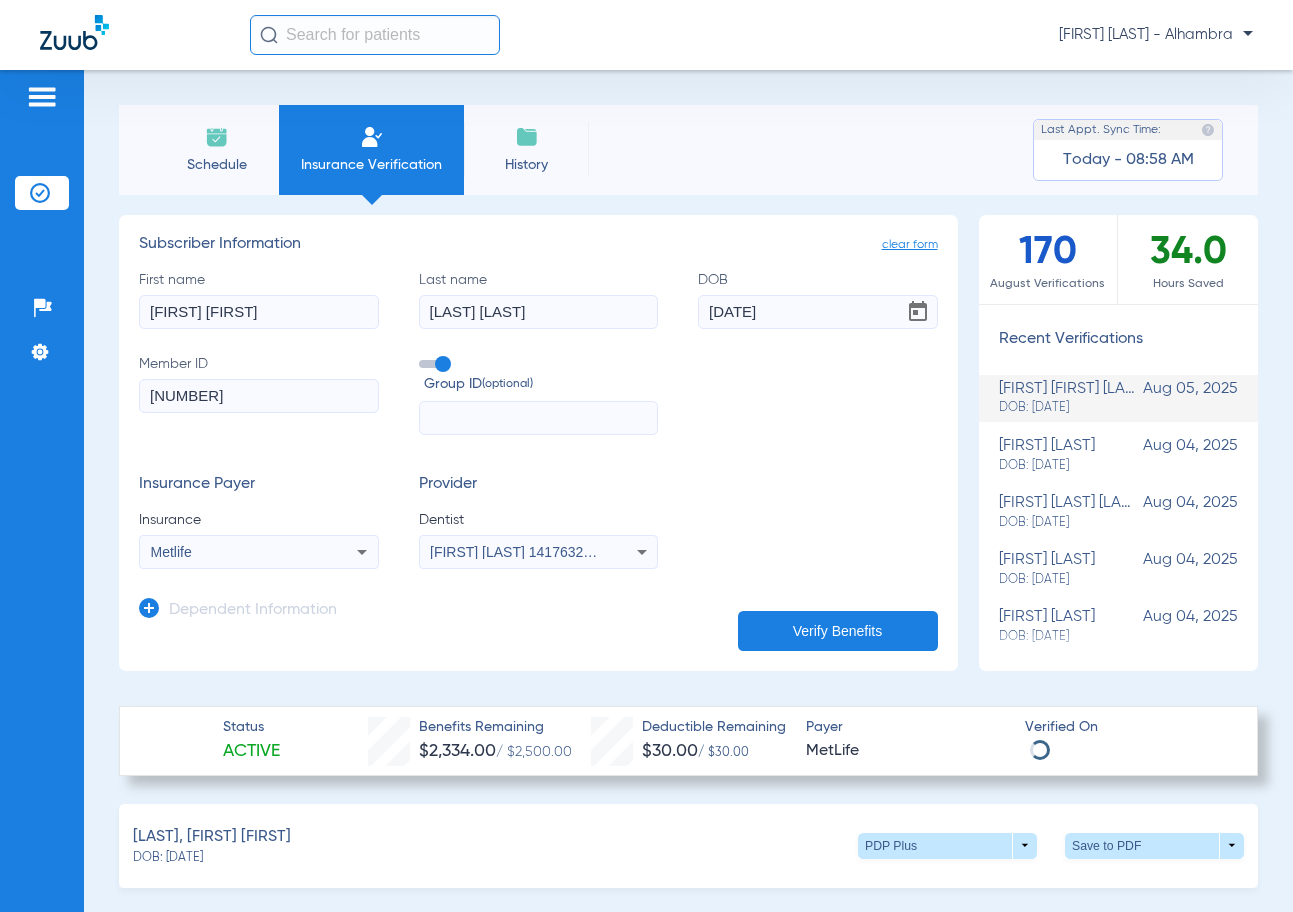 click on "Vanessa Angulo - Alhambra   Patients  Insurance Verification  Setup  Help Center Settings Schedule Insurance Verification History  Last Appt. Sync Time:   Today - 08:58 AM   clear form   Subscriber Information
First name  JOSE GREGORI  Last name  PORTILLO MENDEZ  DOB  11/08/1982  Member ID  327891379  Group ID  (optional)  Insurance Payer   Insurance
Metlife  Provider   Dentist
Trevor Montgomery  1417632357  Dependent Information   Verify Benefits   170   August Verifications   34.0   Hours Saved   Recent Verifications   jose gregori portillo mendez   DOB: 11/08/1982   Aug 05, 2025   bartolo lopez   DOB: 08/24/1984   Aug 04, 2025   carlos hernandez tellez   DOB: 01/25/1978   Aug 04, 2025   elyzza flores   DOB: 08/11/2011   Aug 04, 2025   alexa escobedo   DOB: 01/04/2005   Aug 04, 2025   jose valdez   DOB: 10/21/1963   Aug 04, 2025   dayanari alvarez   DOB: 05/18/2013   Aug 04, 2025   emily garcia   DOB: 07/21/2007   Aug 04, 2025   kayla mitchell   DOB: 12/05/1996   Aug 04, 2025  Status" at bounding box center (646, 456) 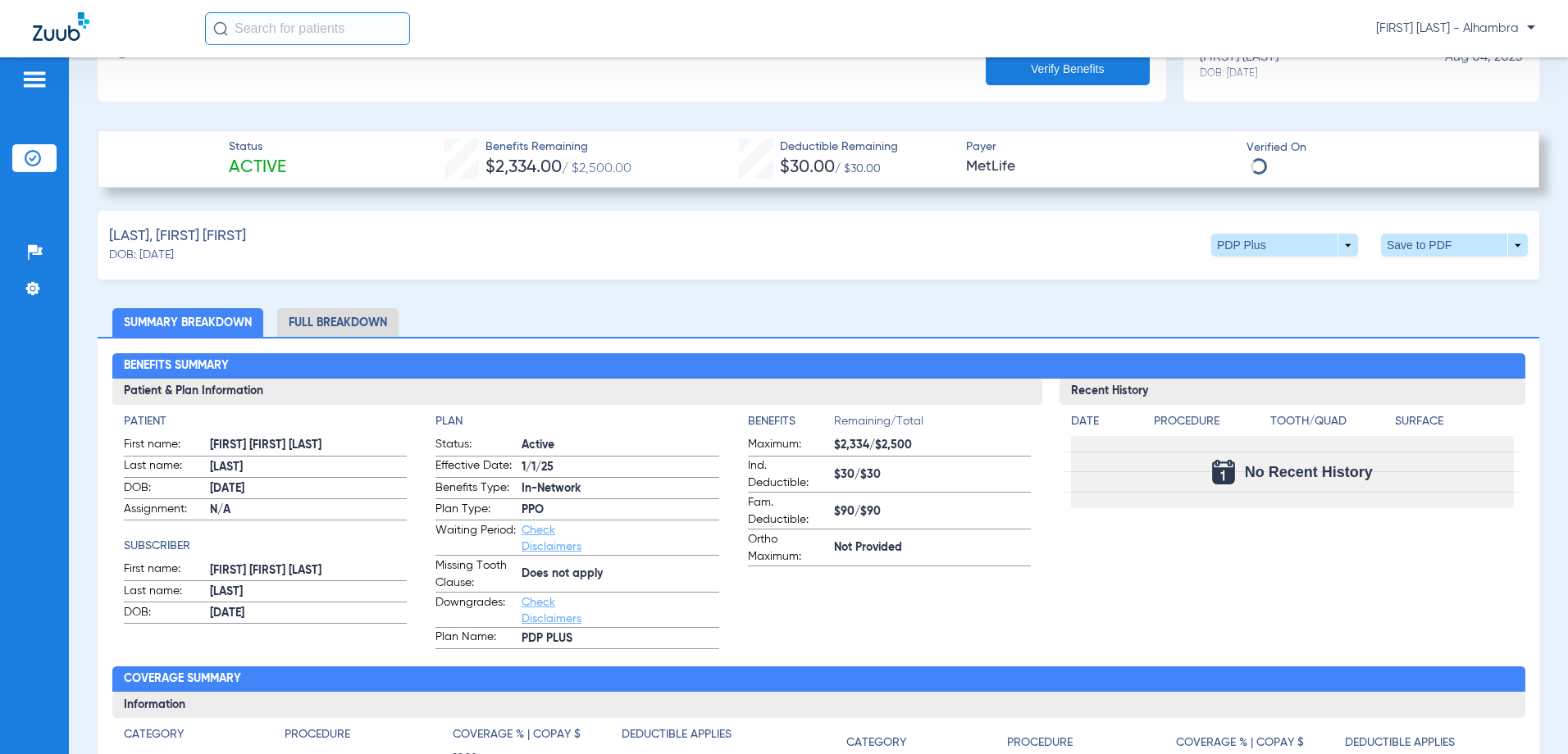 scroll, scrollTop: 656, scrollLeft: 0, axis: vertical 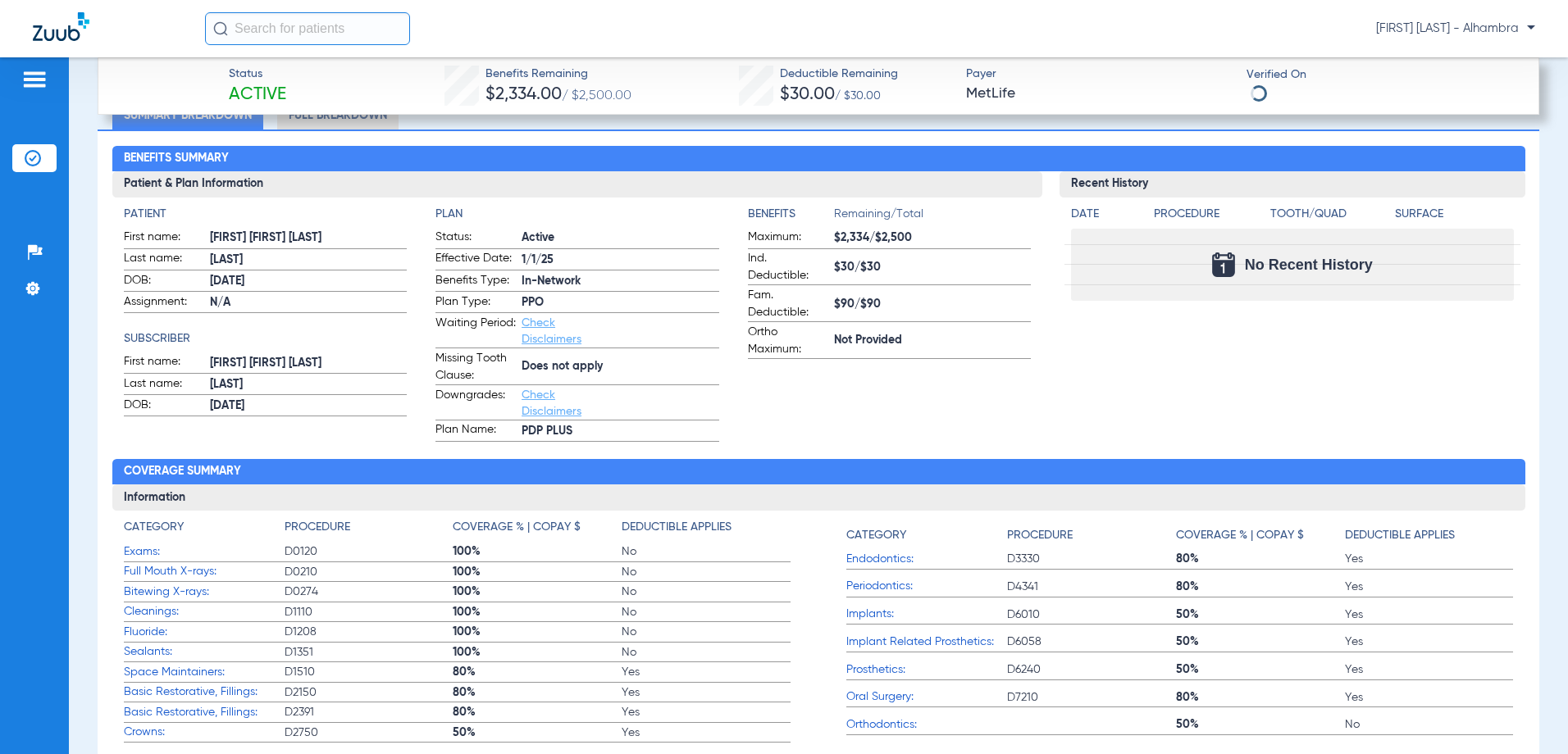 click on "Check Disclaimers" 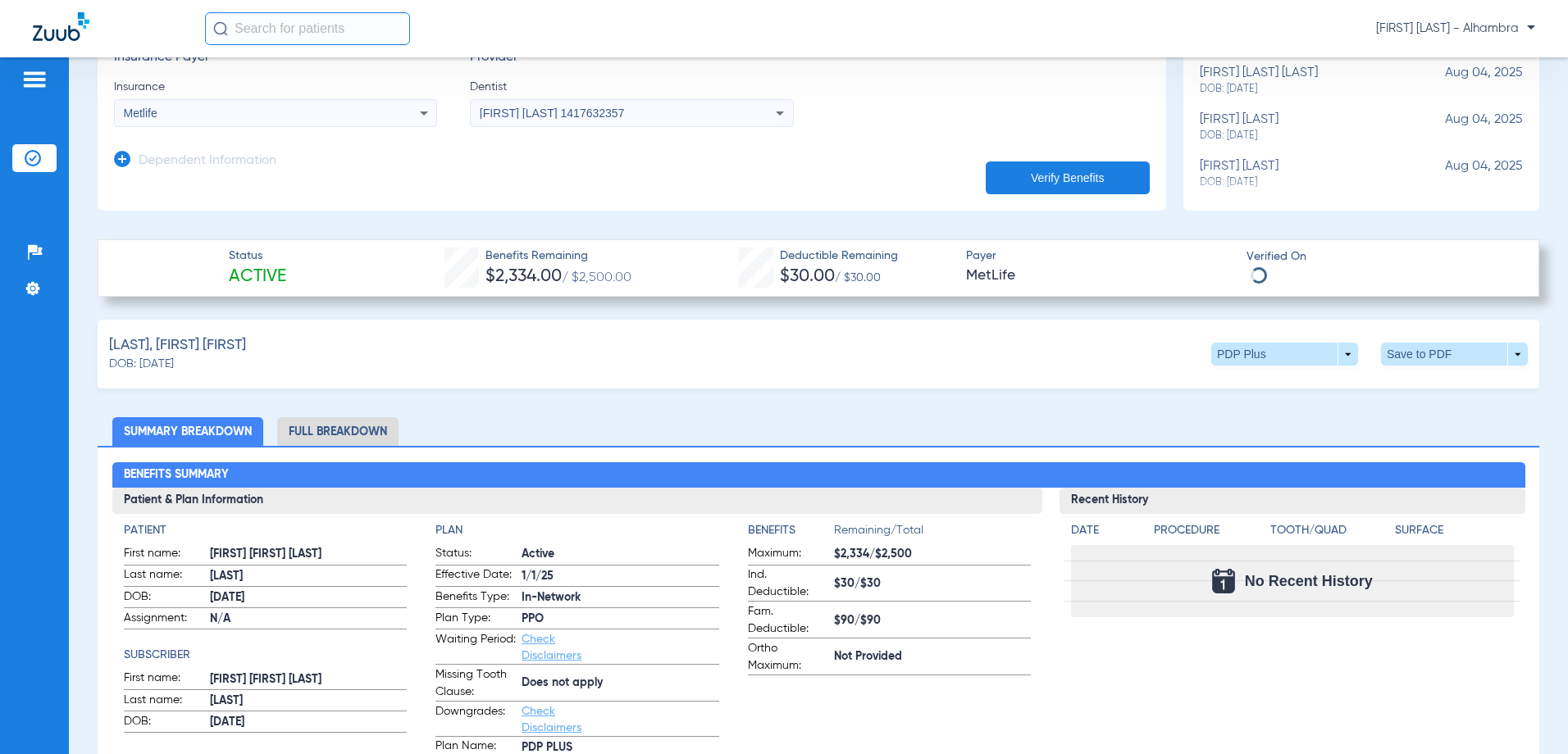 scroll, scrollTop: 330, scrollLeft: 0, axis: vertical 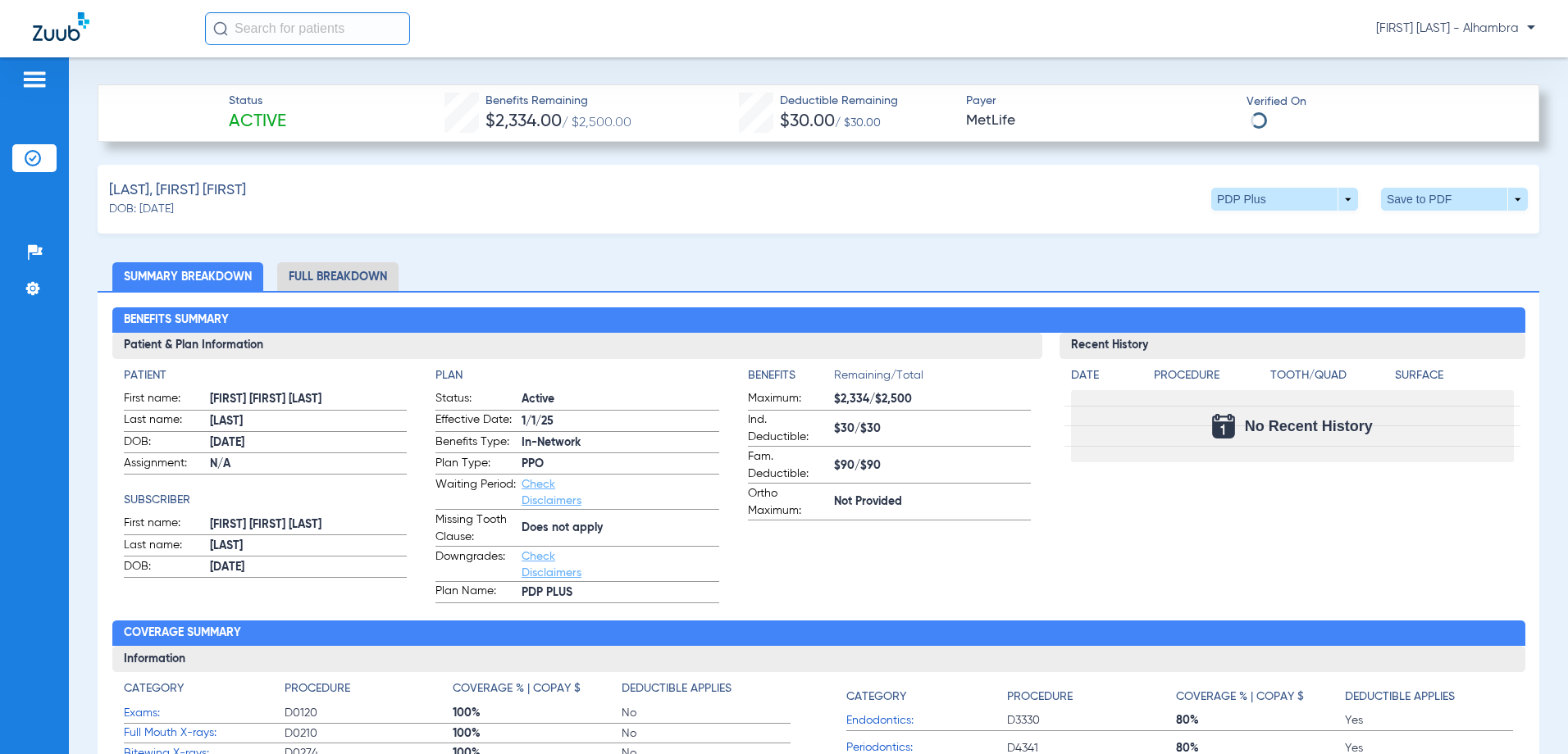 click on "Check Disclaimers" 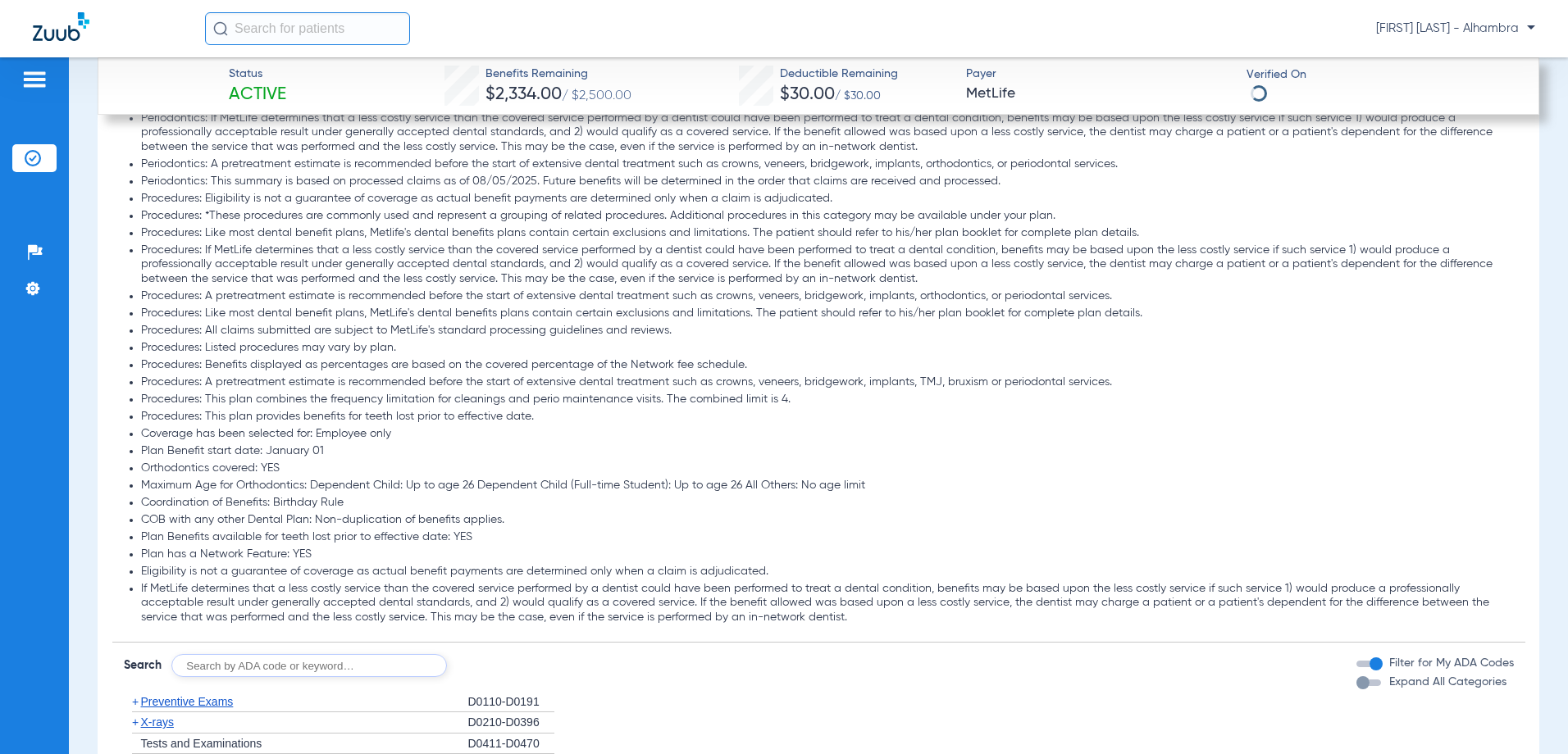 scroll, scrollTop: 1724, scrollLeft: 0, axis: vertical 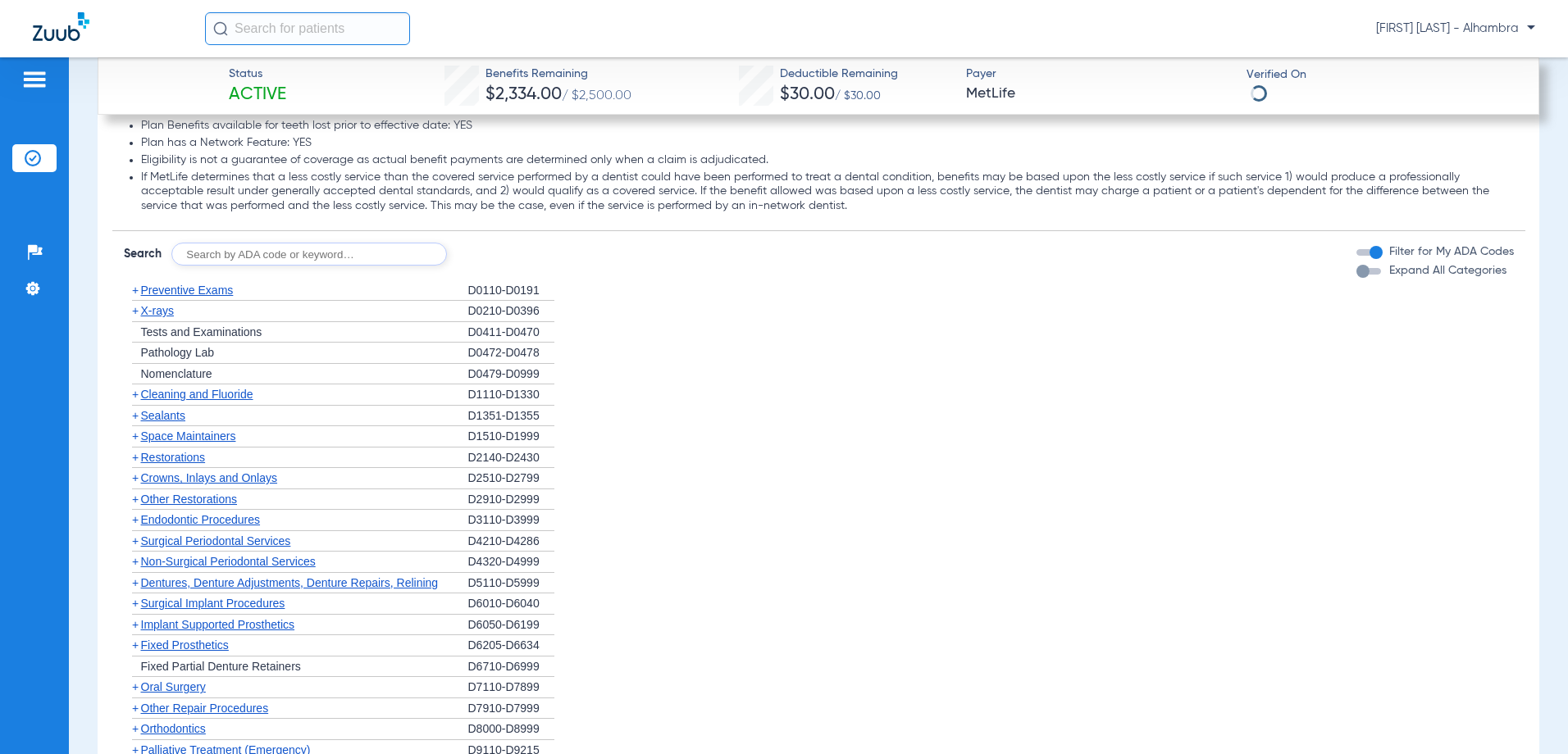 click on "Restorations" 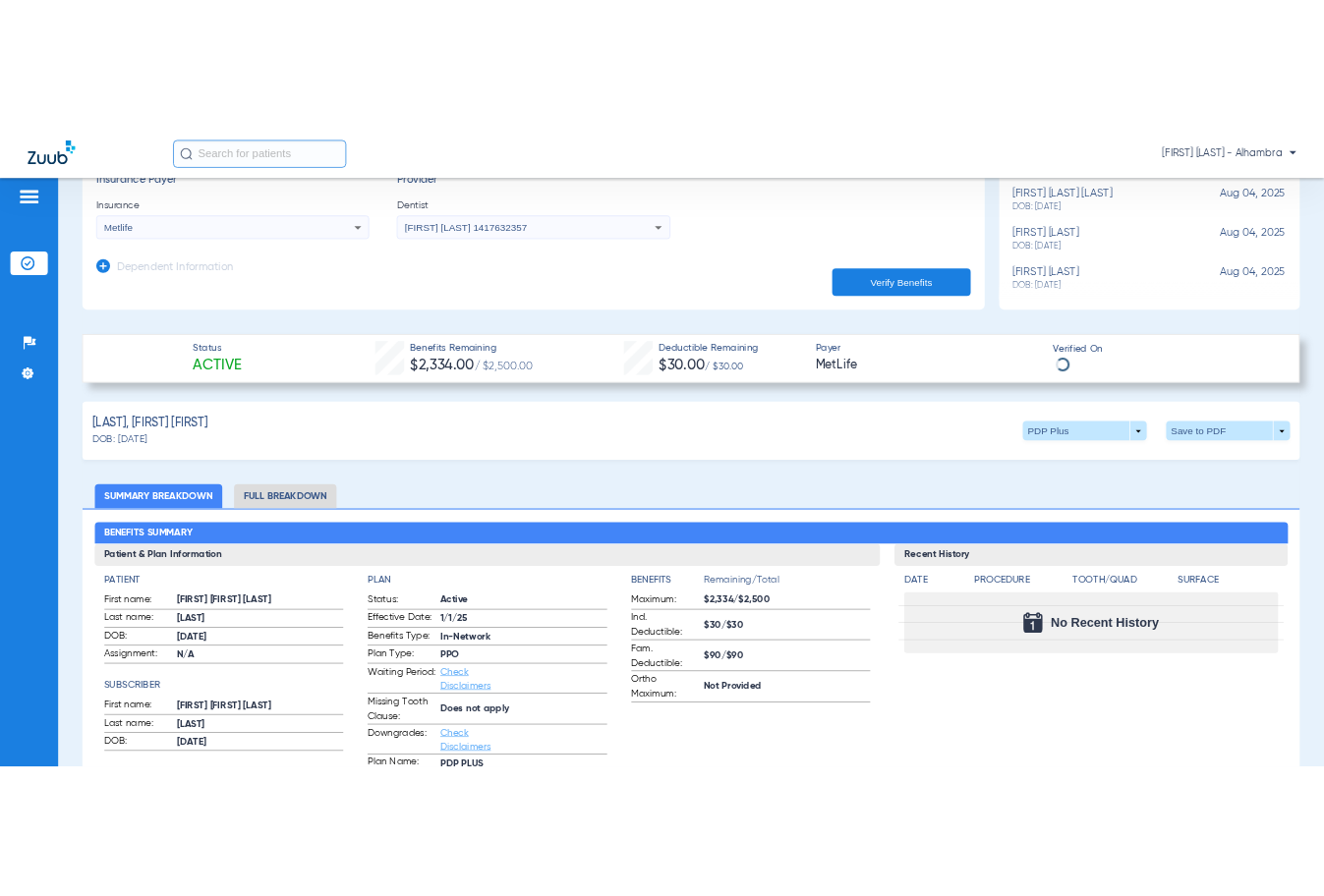 scroll, scrollTop: 396, scrollLeft: 0, axis: vertical 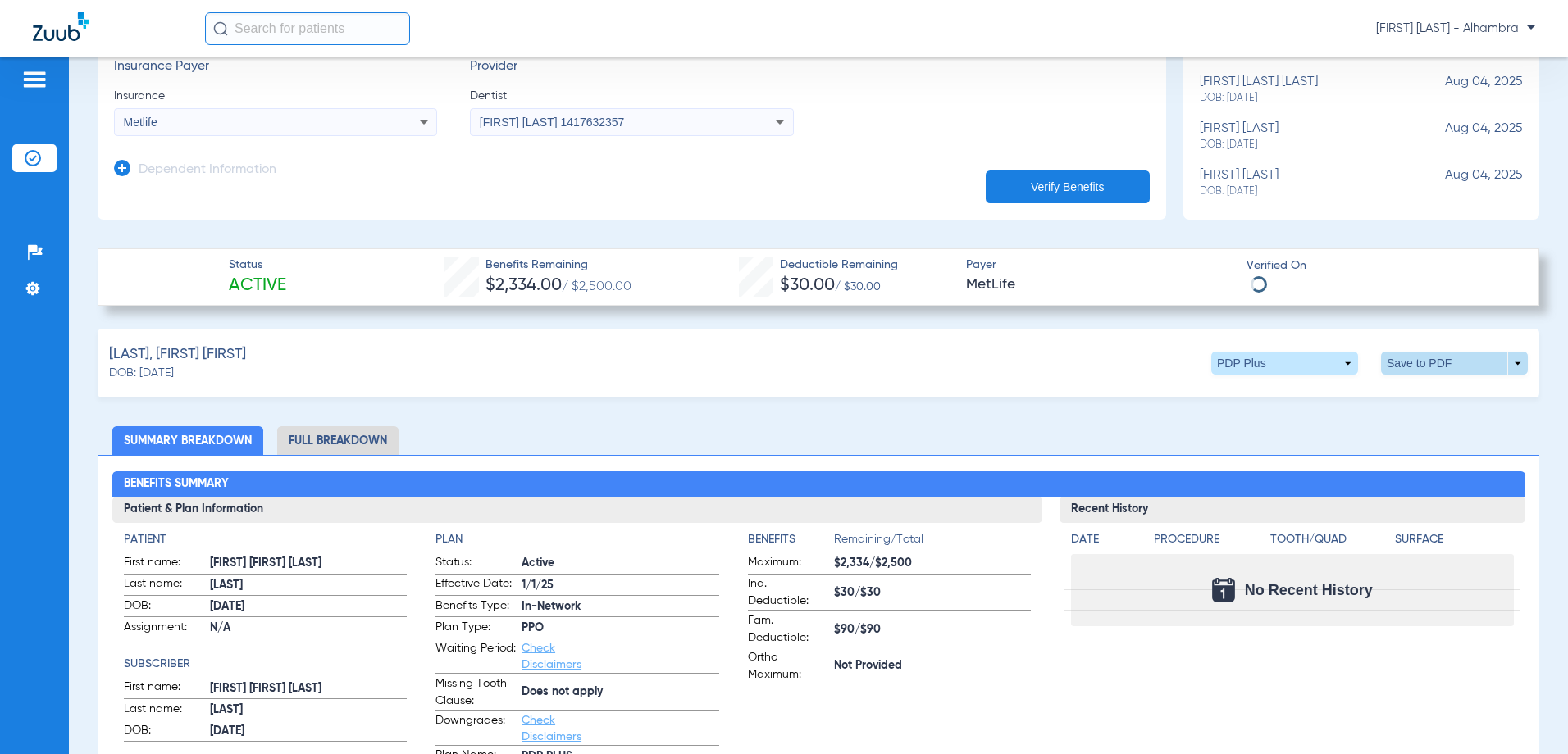 click 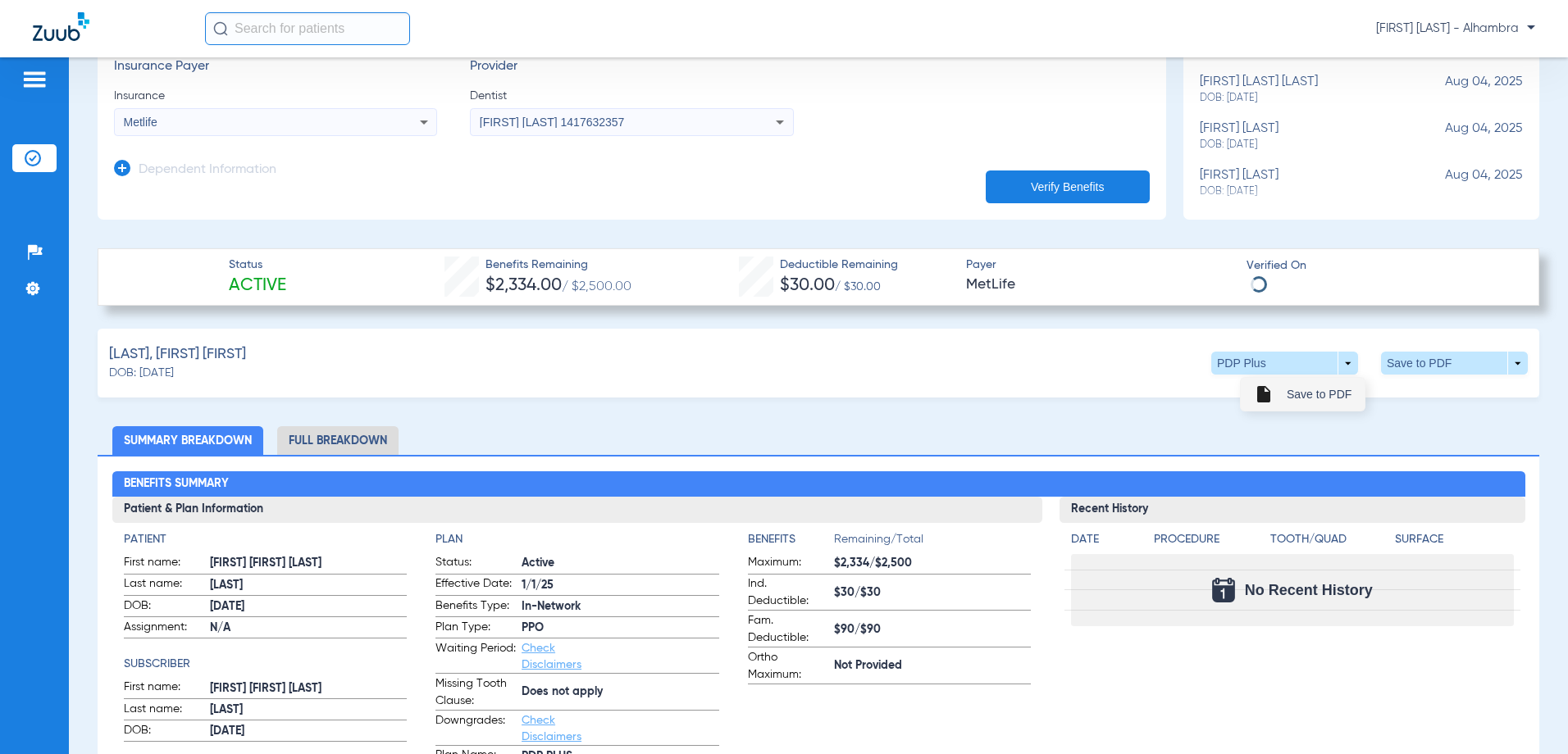 click on "Save to PDF" at bounding box center (1319, 394) 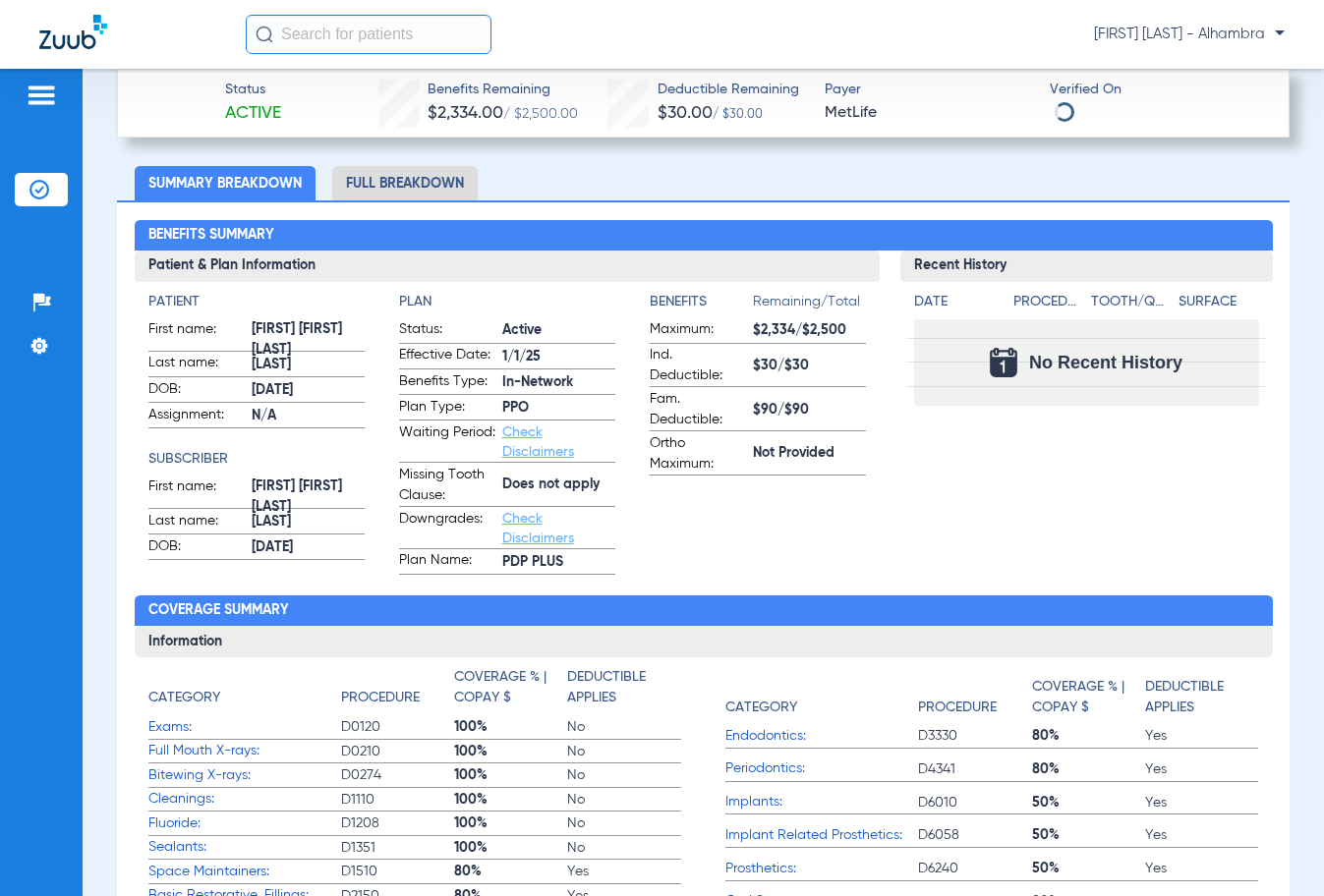 scroll, scrollTop: 592, scrollLeft: 0, axis: vertical 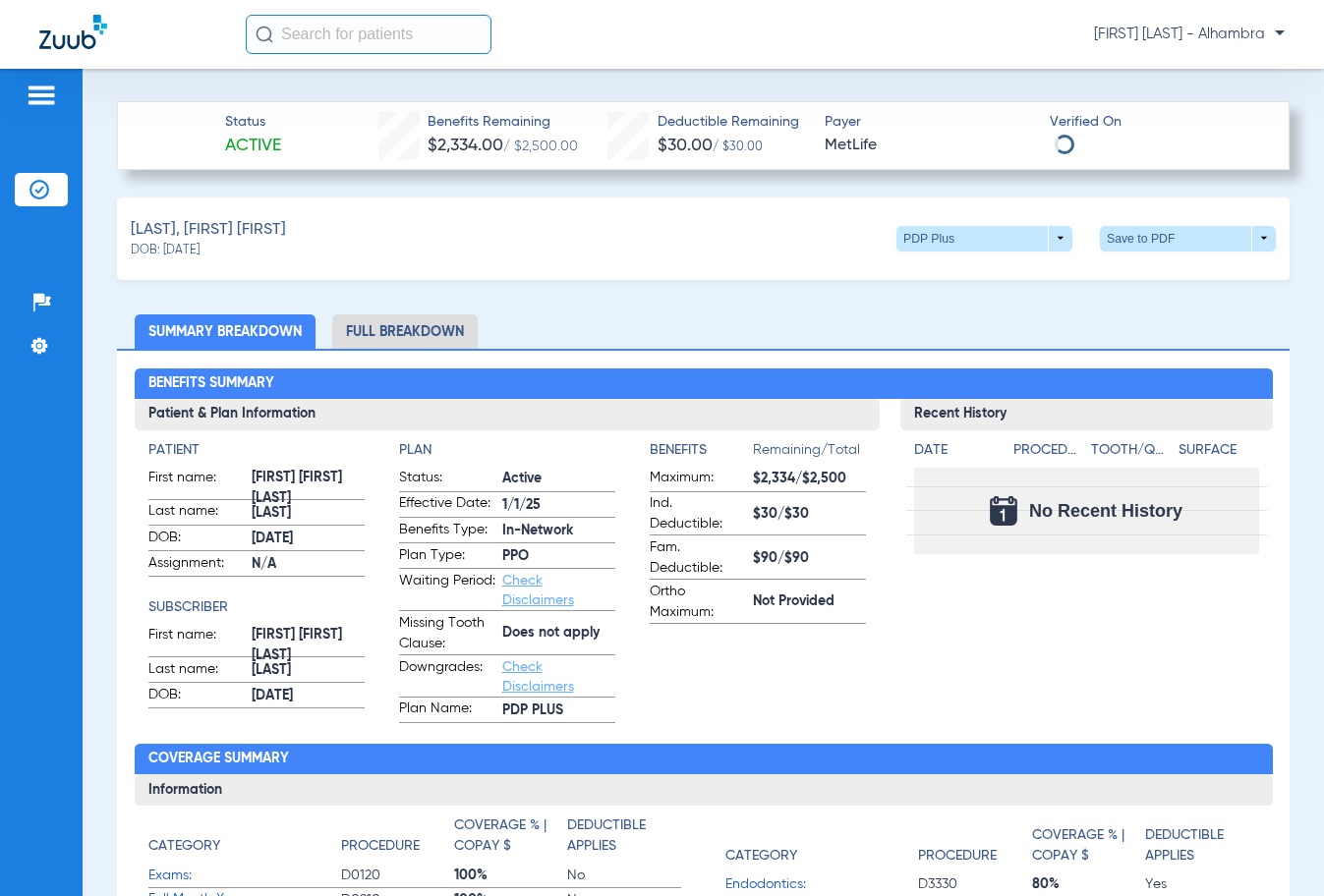 click on "Benefits Summary Patient & Plan Information Patient First name:  JOSE GREGORI PORTILLO  Last name:  MENDEZ  DOB:  11/08/1982  Assignment:  N/A  Subscriber First name:  JOSE GREGORI PORTILLO  Last name:  MENDEZ  DOB:  11/08/1982  Plan Status:  Active  Effective Date:  1/1/25  Benefits Type:  In-Network  Plan Type:  PPO  Waiting Period:  Check Disclaimers  Missing Tooth Clause:  Does not apply  Downgrades:  Check Disclaimers  Plan Name:  PDP PLUS  Benefits  Remaining/Total  Maximum:  $2,334/$2,500  Ind. Deductible:  $30/$30  Fam. Deductible:  $90/$90  Ortho Maximum:  Not Provided  Recent History Date Procedure Tooth/Quad Surface  No Recent History  Coverage Summary Information Category Procedure Coverage % | Copay $ Deductible Applies Exams: D0120  100%      No  Full Mouth X-rays: D0210  100%      No  Bitewing X-rays: D0274  100%      No  Cleanings: D1110  100%      No  Fluoride: D1208  100%      No  Sealants: D1351  100%      No  Space Maintainers: D1510  80%      Yes  Basic Restorative, Fillings: D2150  80%" 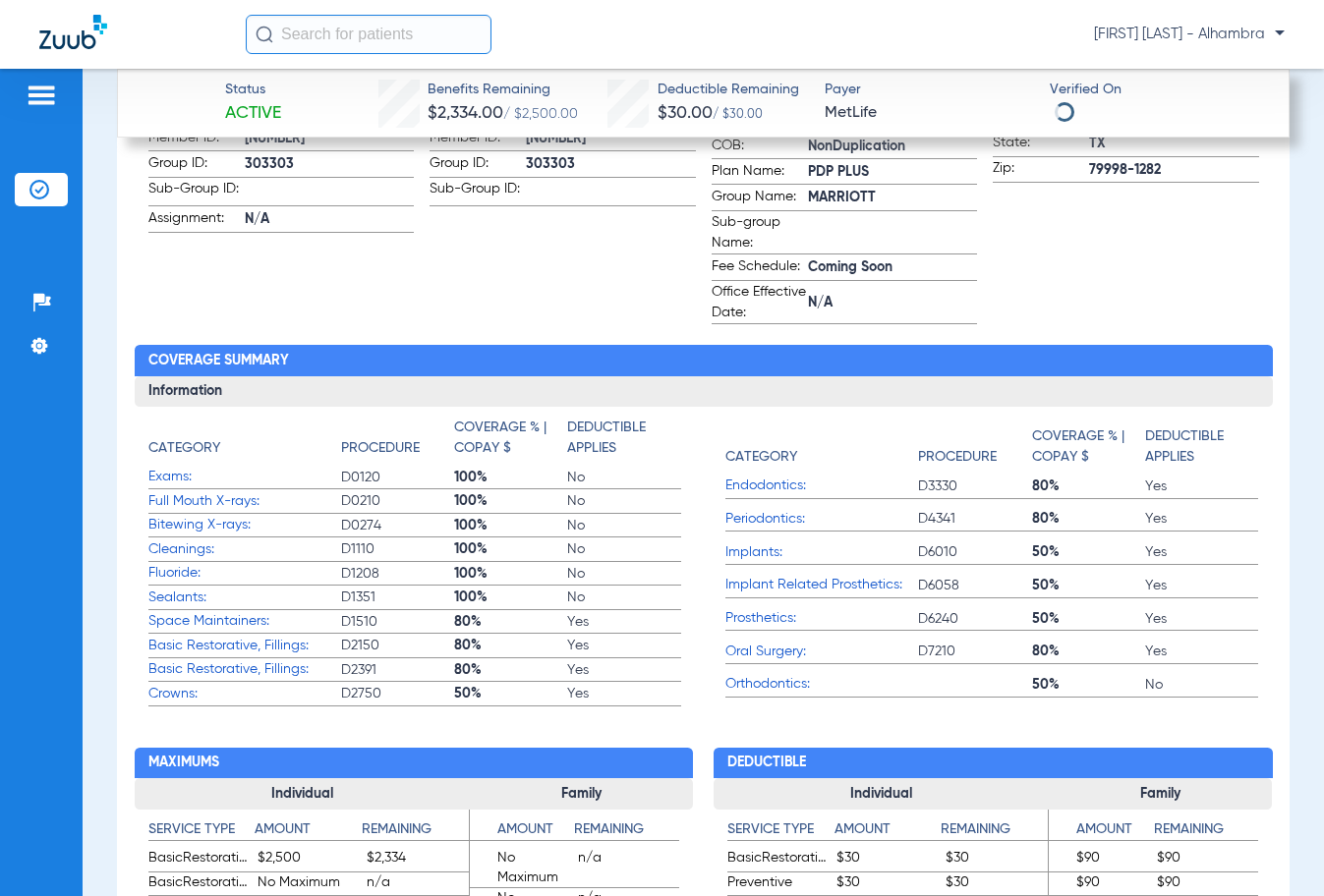 scroll, scrollTop: 1180, scrollLeft: 0, axis: vertical 